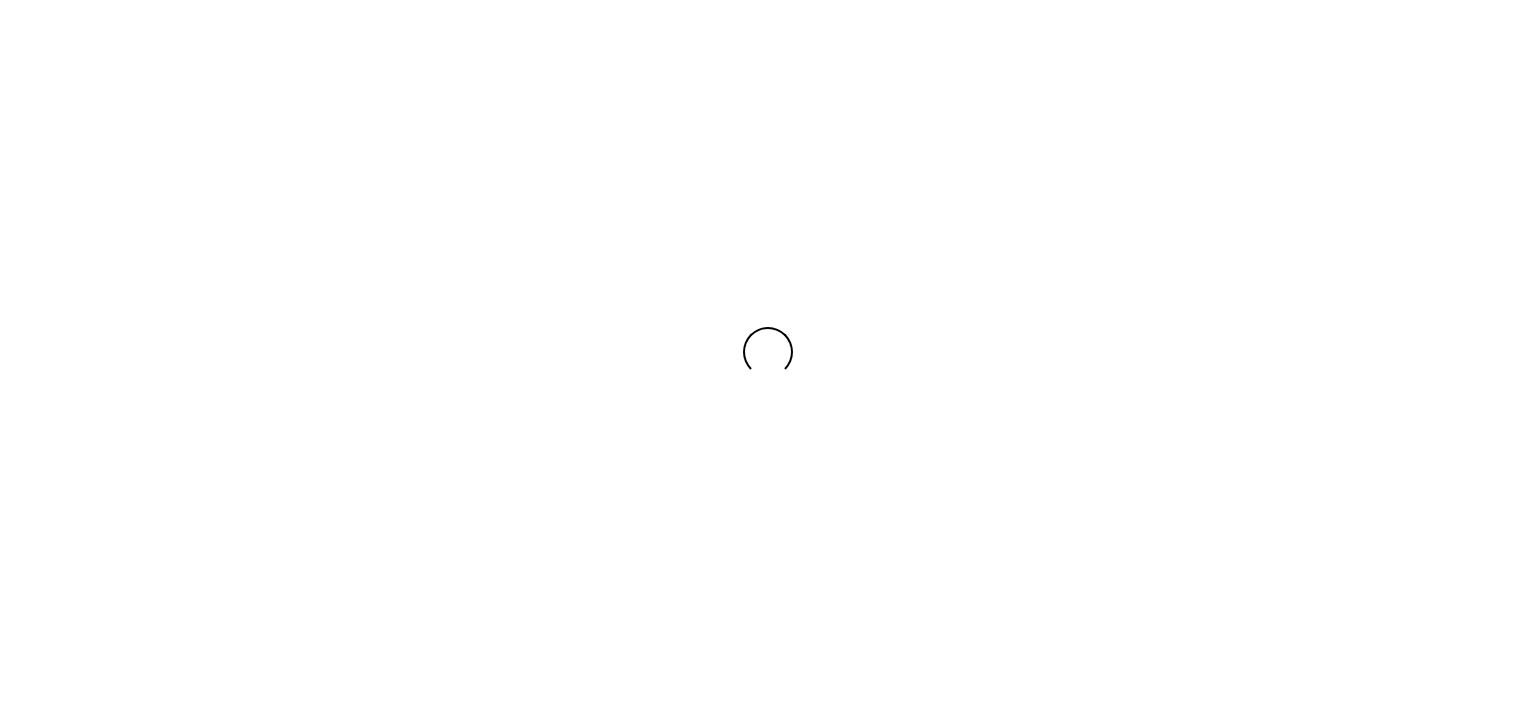 scroll, scrollTop: 0, scrollLeft: 0, axis: both 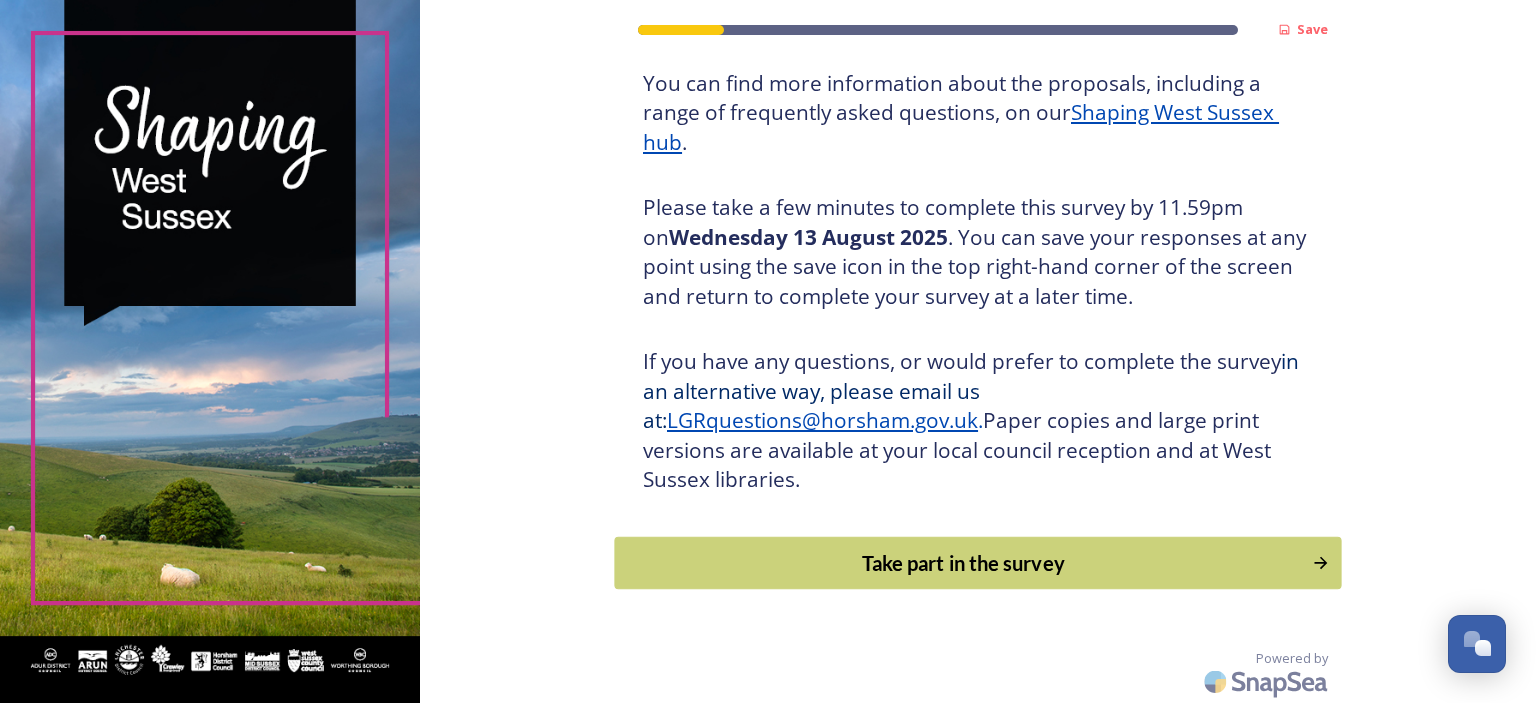 click on "Take part in the survey" at bounding box center [964, 563] 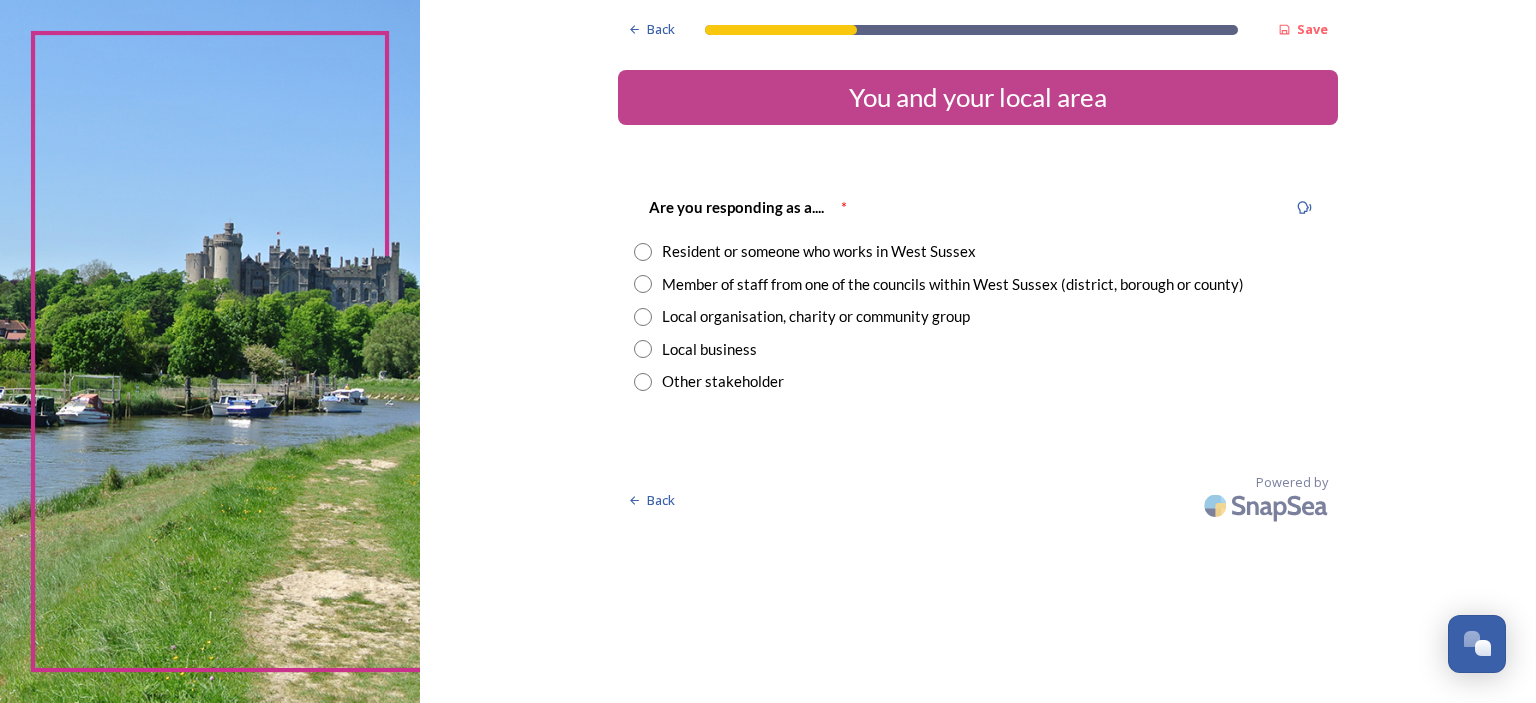 click at bounding box center (643, 284) 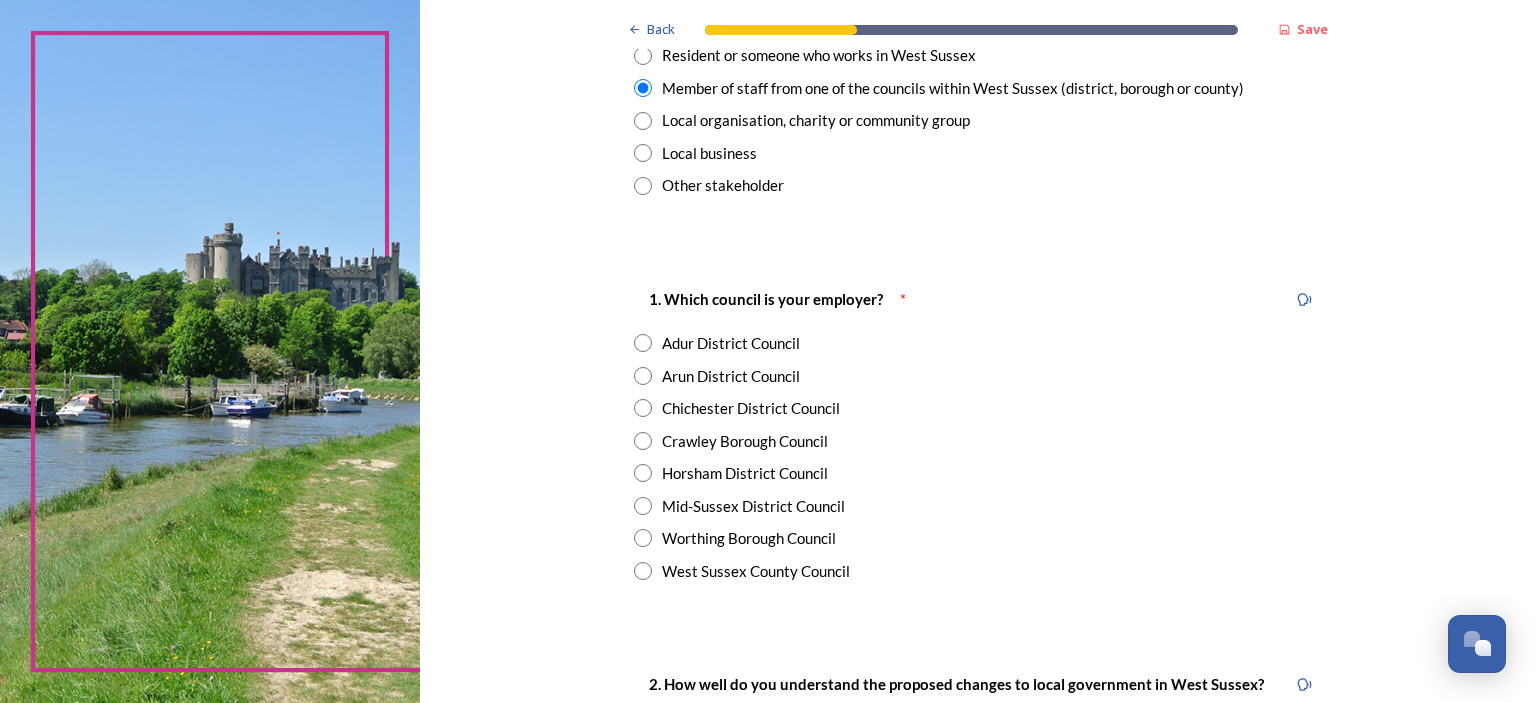 scroll, scrollTop: 200, scrollLeft: 0, axis: vertical 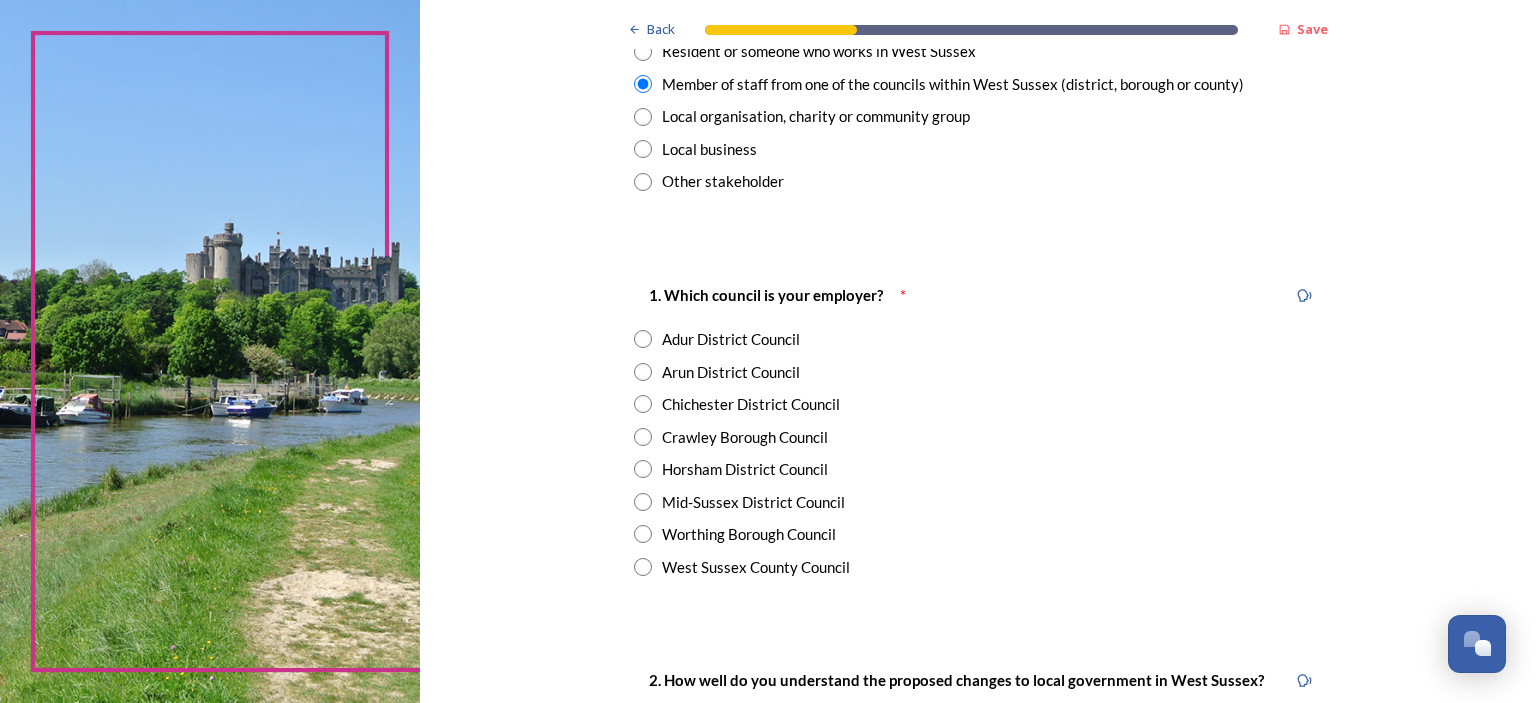 click at bounding box center [643, 534] 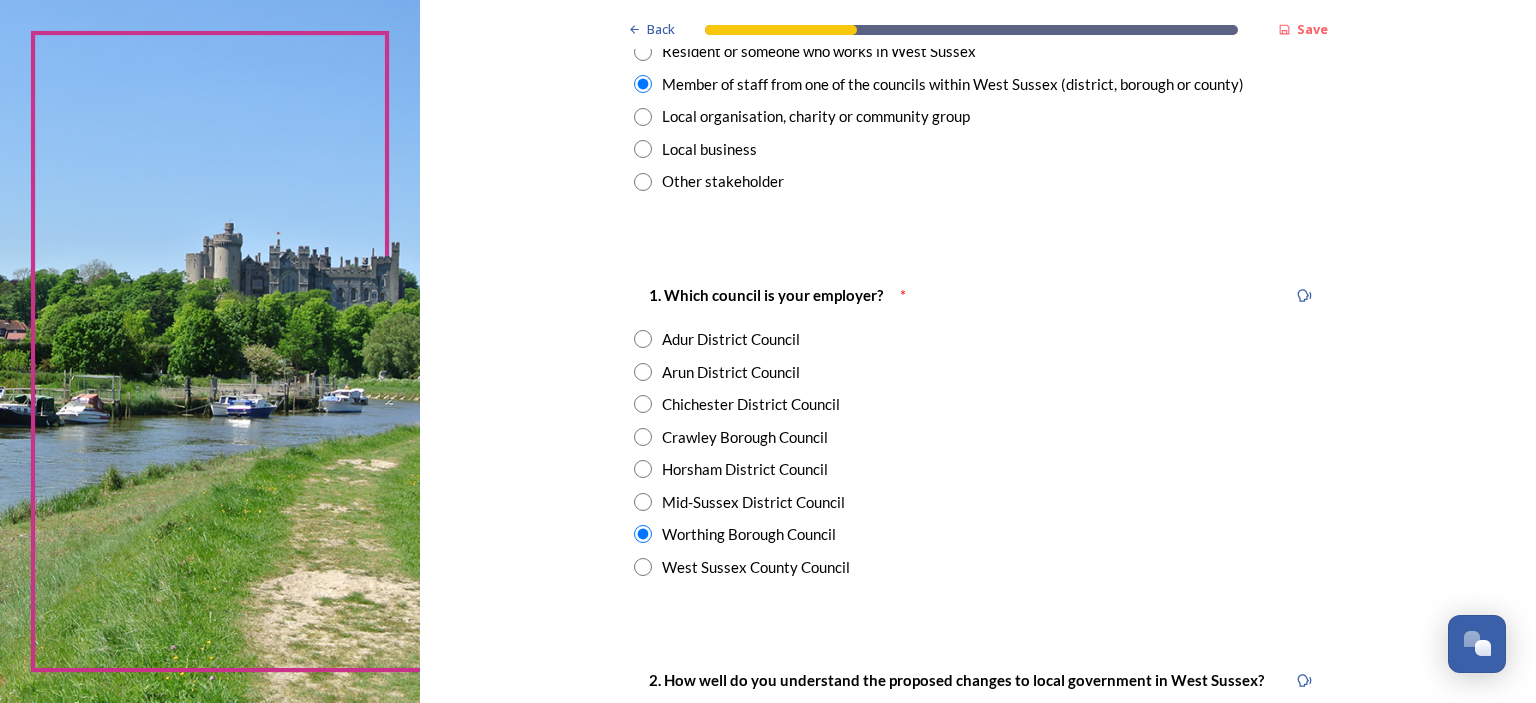 click at bounding box center [643, 339] 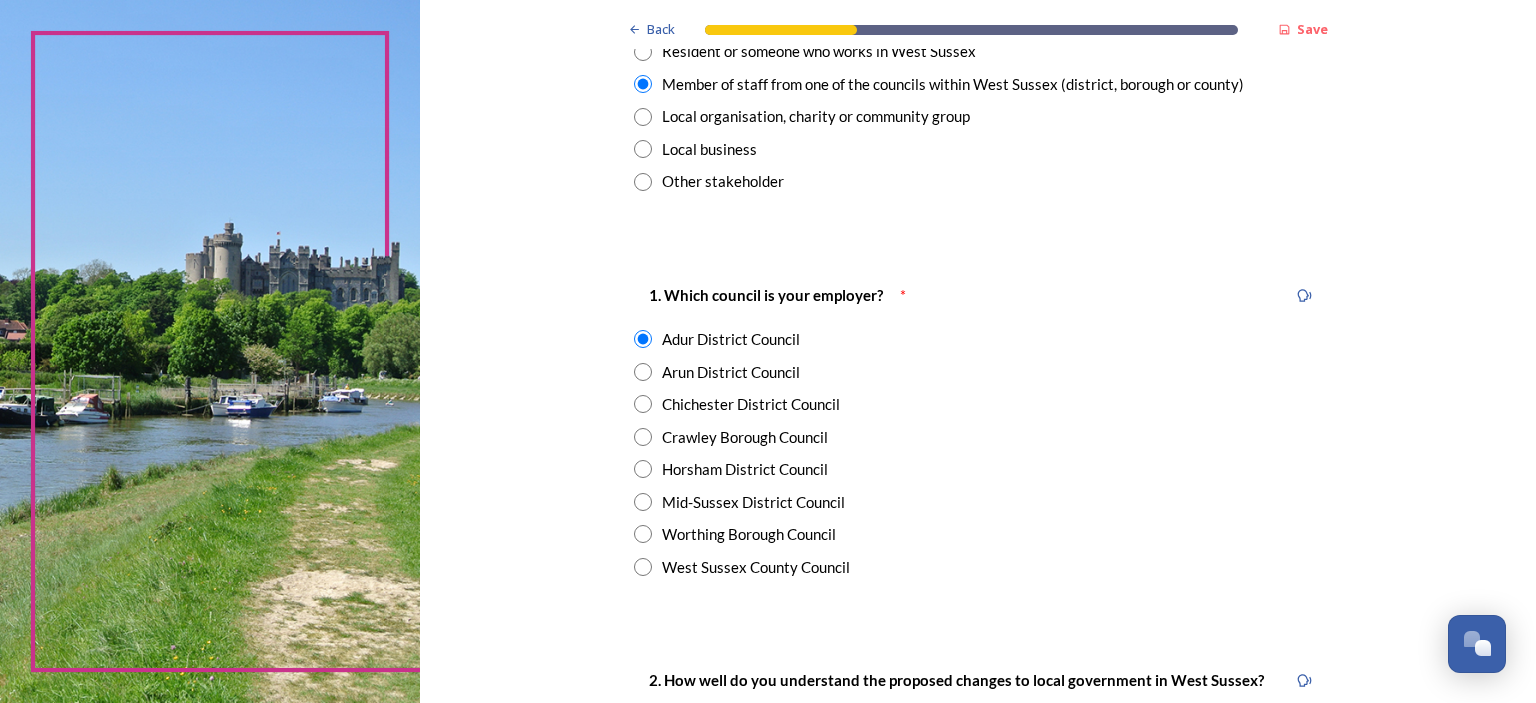 click at bounding box center (643, 534) 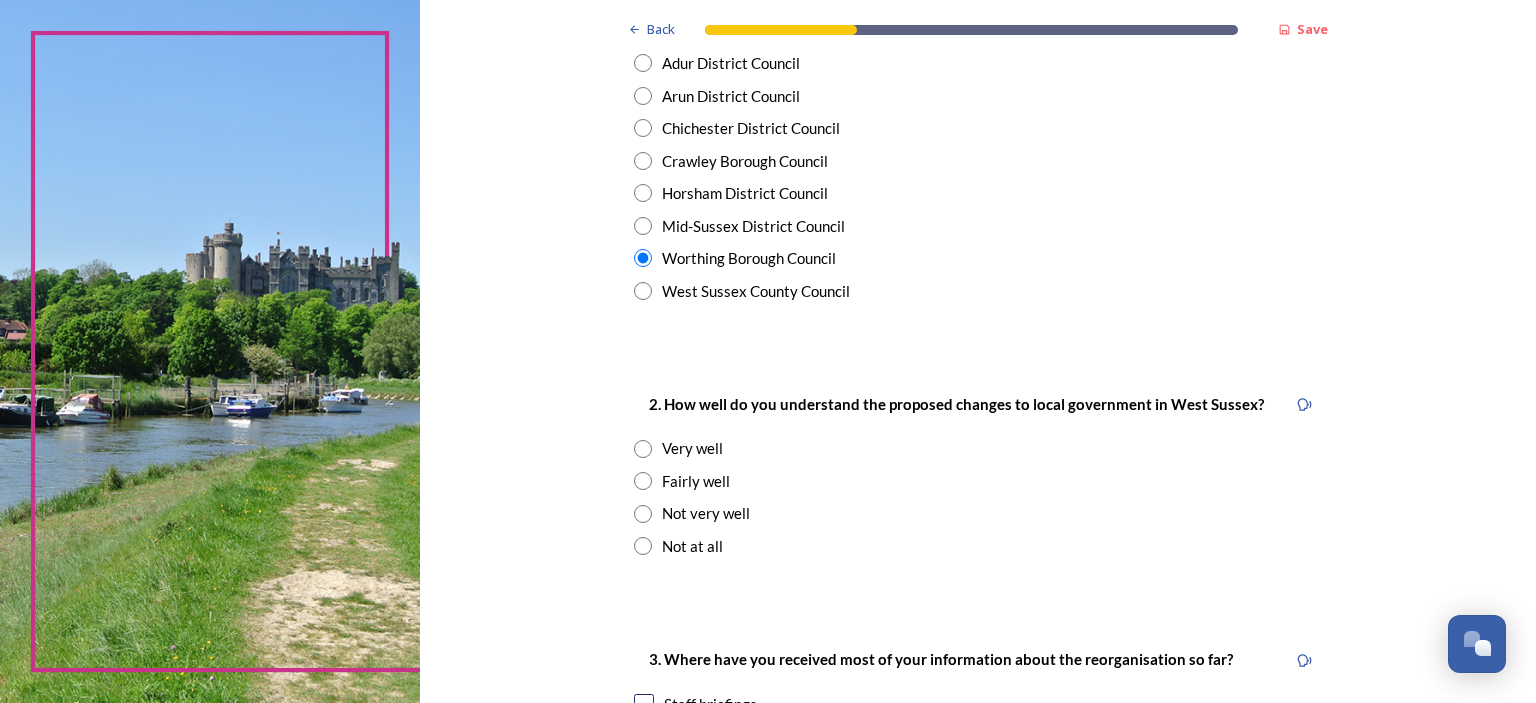 scroll, scrollTop: 500, scrollLeft: 0, axis: vertical 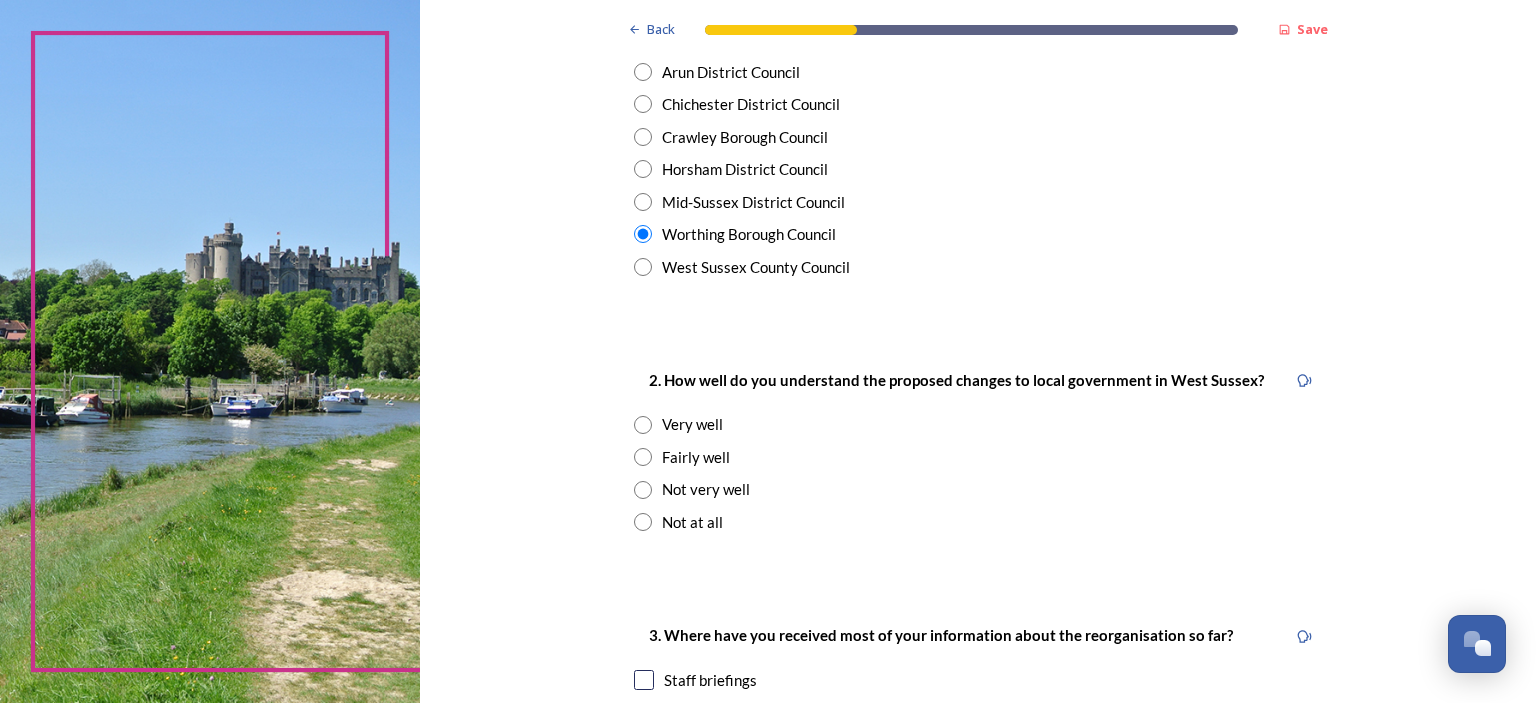 click at bounding box center [643, 457] 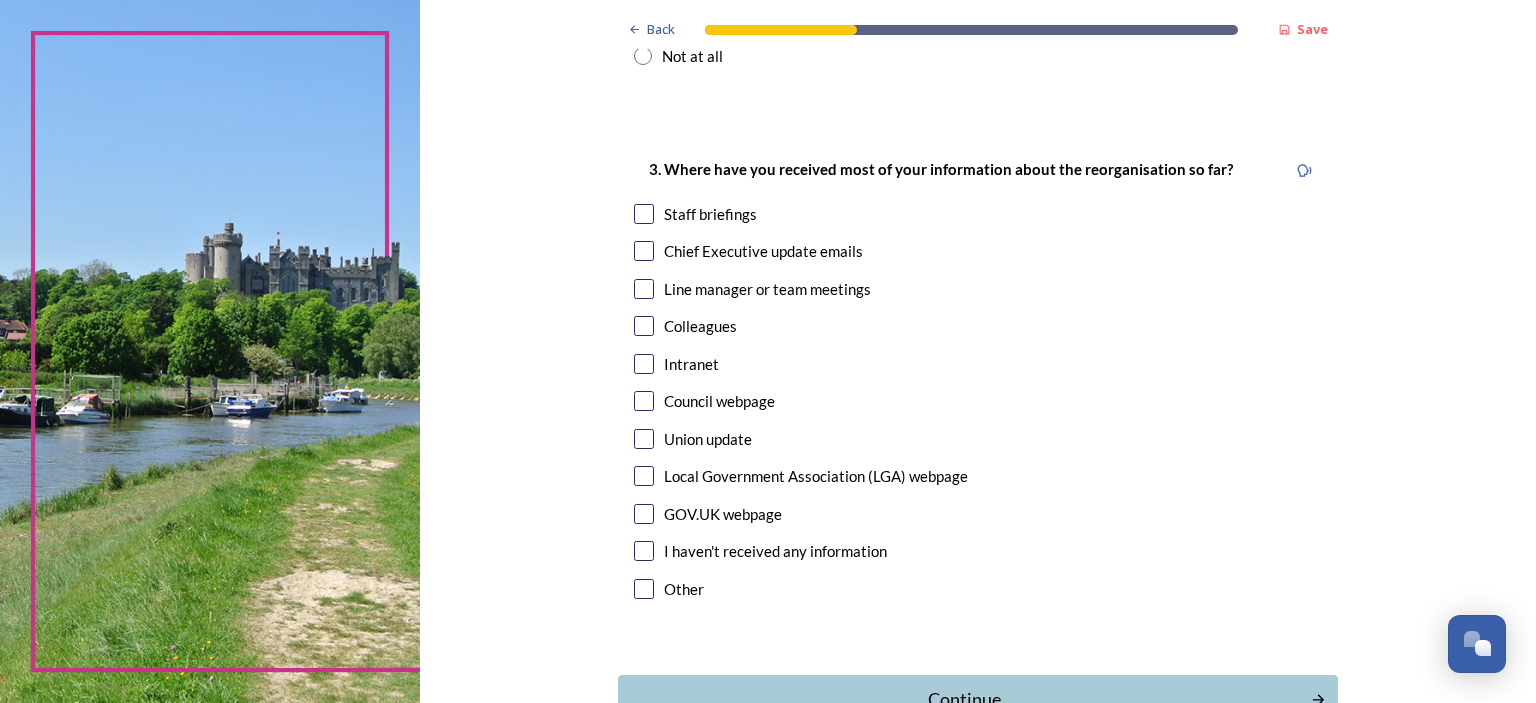 scroll, scrollTop: 1000, scrollLeft: 0, axis: vertical 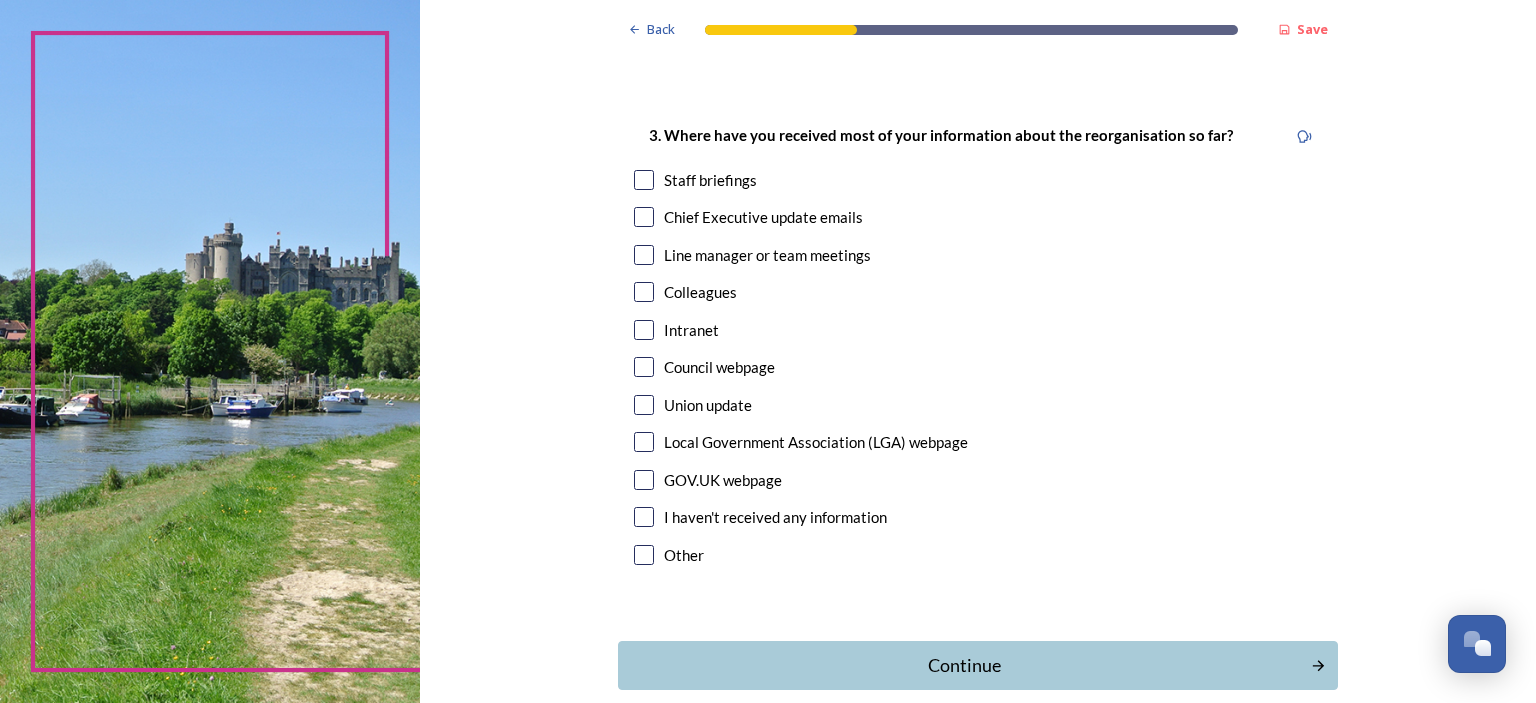 click at bounding box center [644, 180] 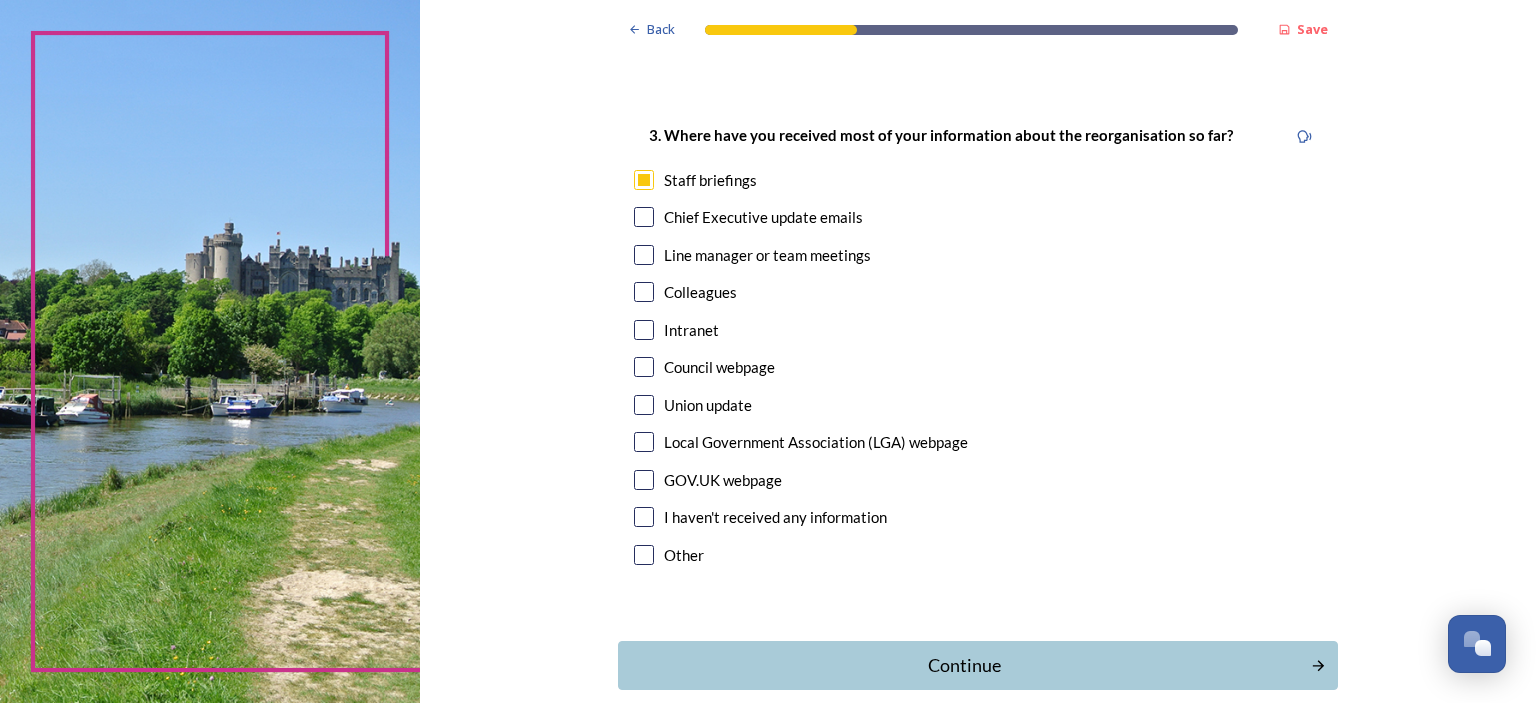 click at bounding box center (644, 217) 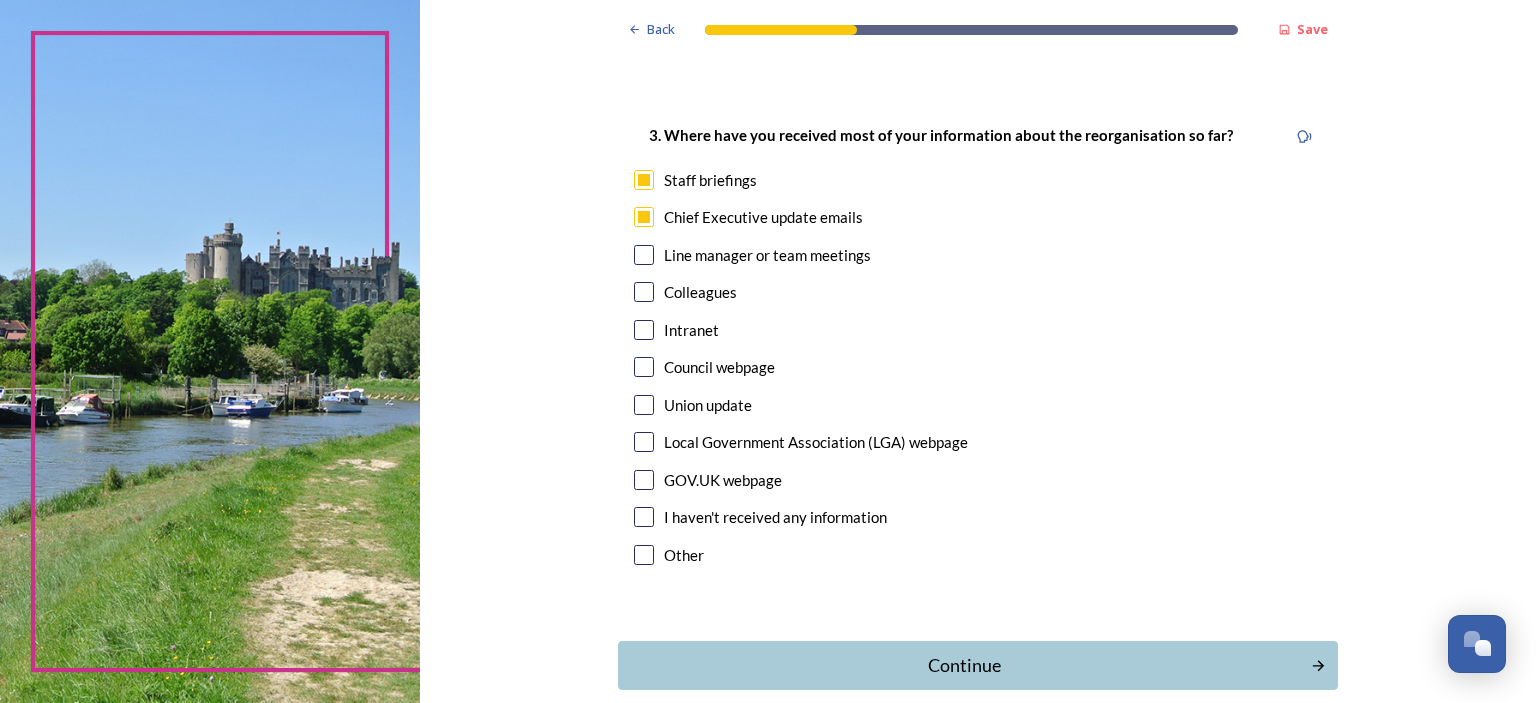 click at bounding box center [644, 180] 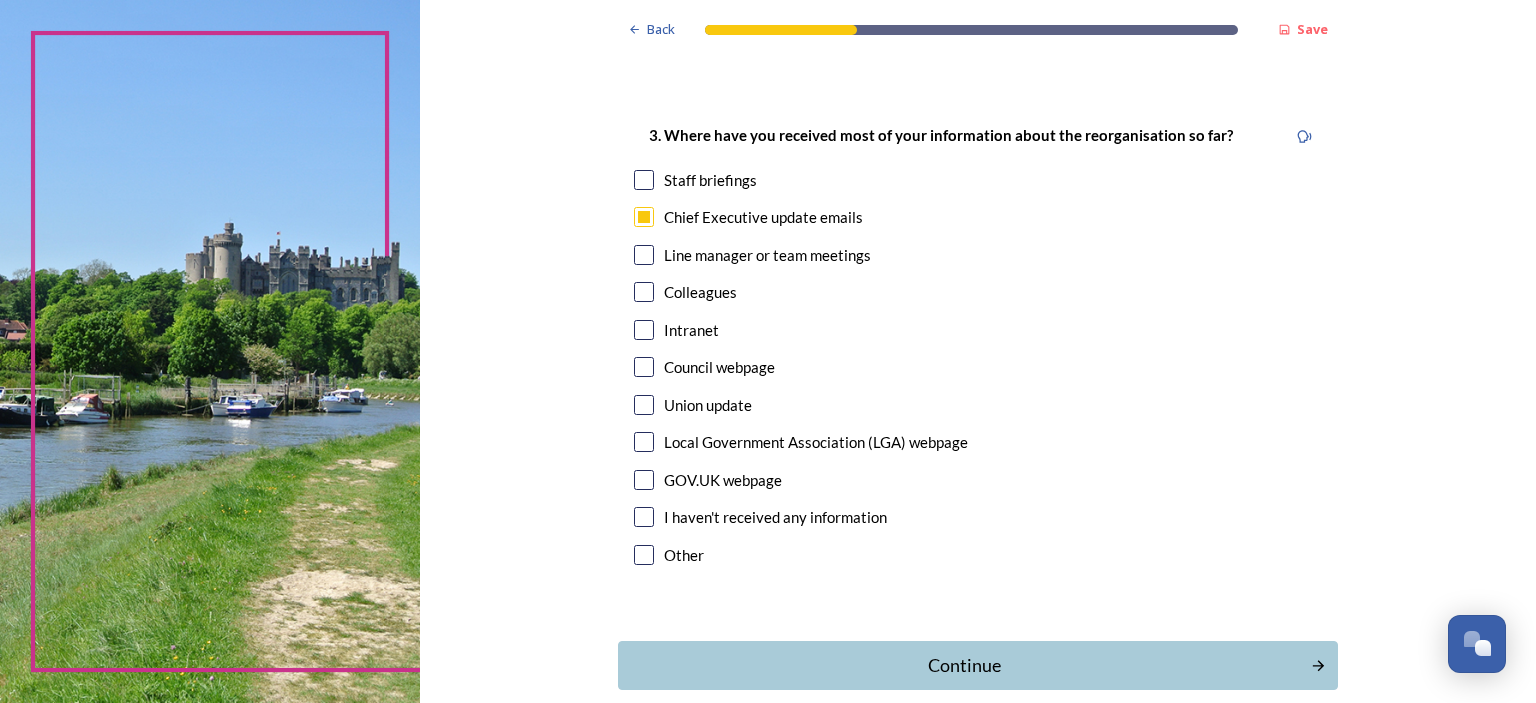 click at bounding box center (644, 217) 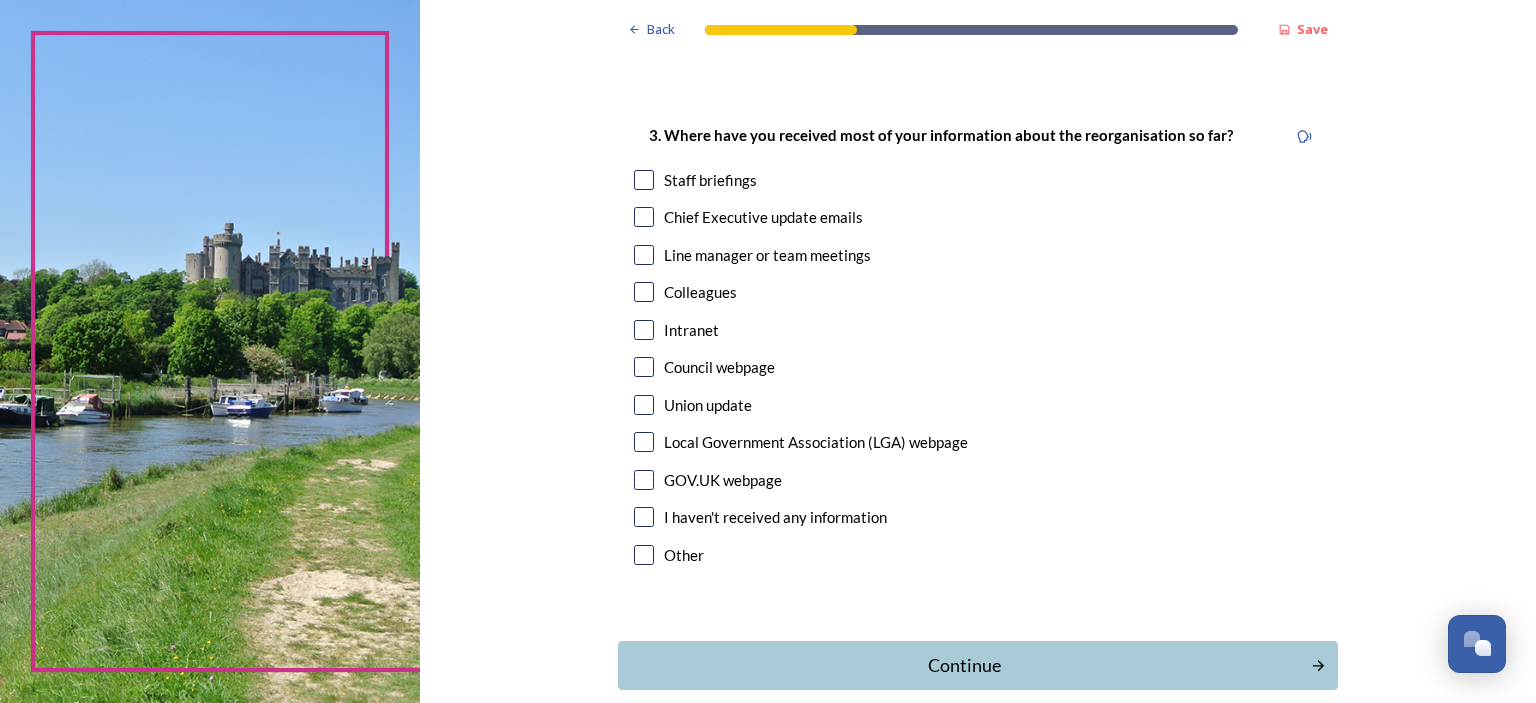 click on "3. Where have you received most of your information about the reorganisation so far? Staff briefings Chief Executive update emails Line manager or team meetings Colleagues Intranet Council webpage Union update Local Government Association (LGA) webpage GOV.UK webpage I haven't received any information Other" at bounding box center [978, 347] 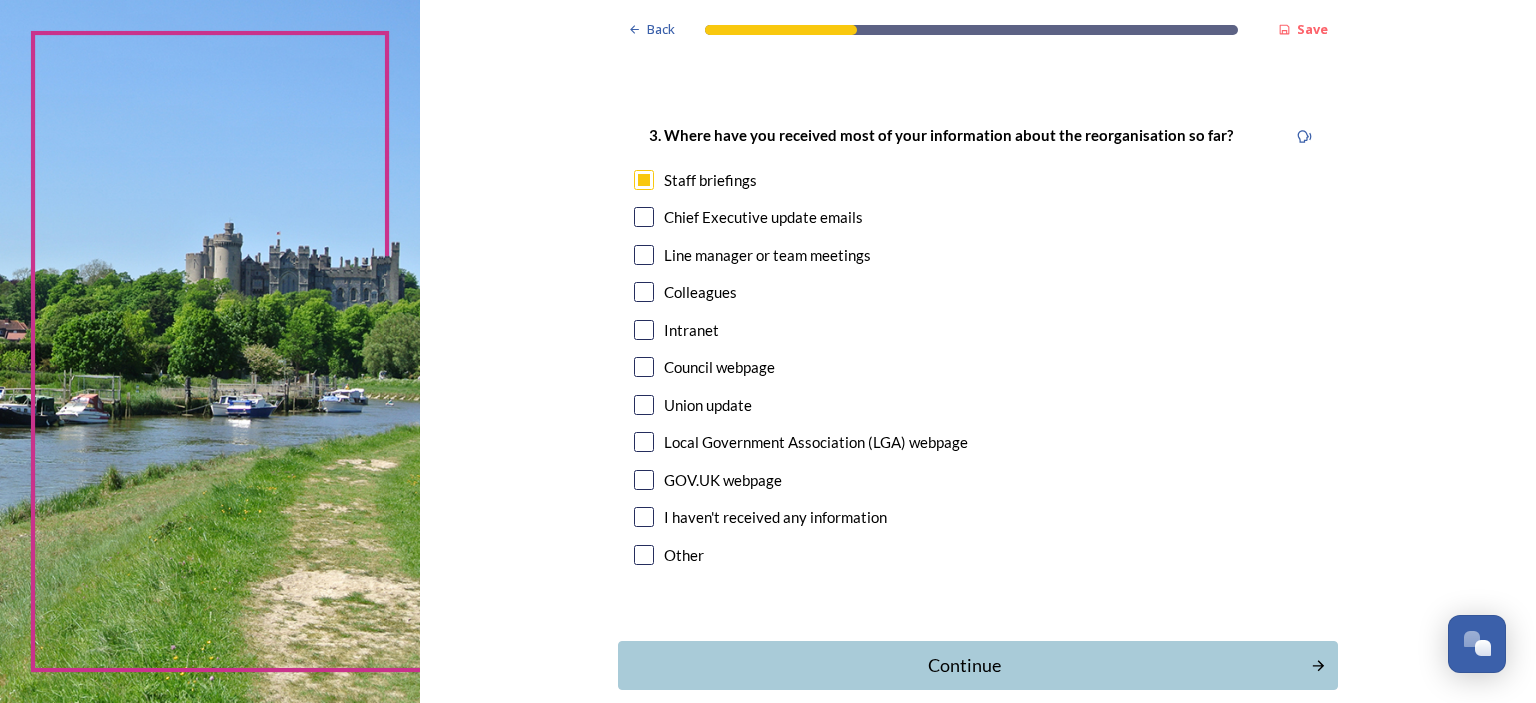 click at bounding box center [644, 217] 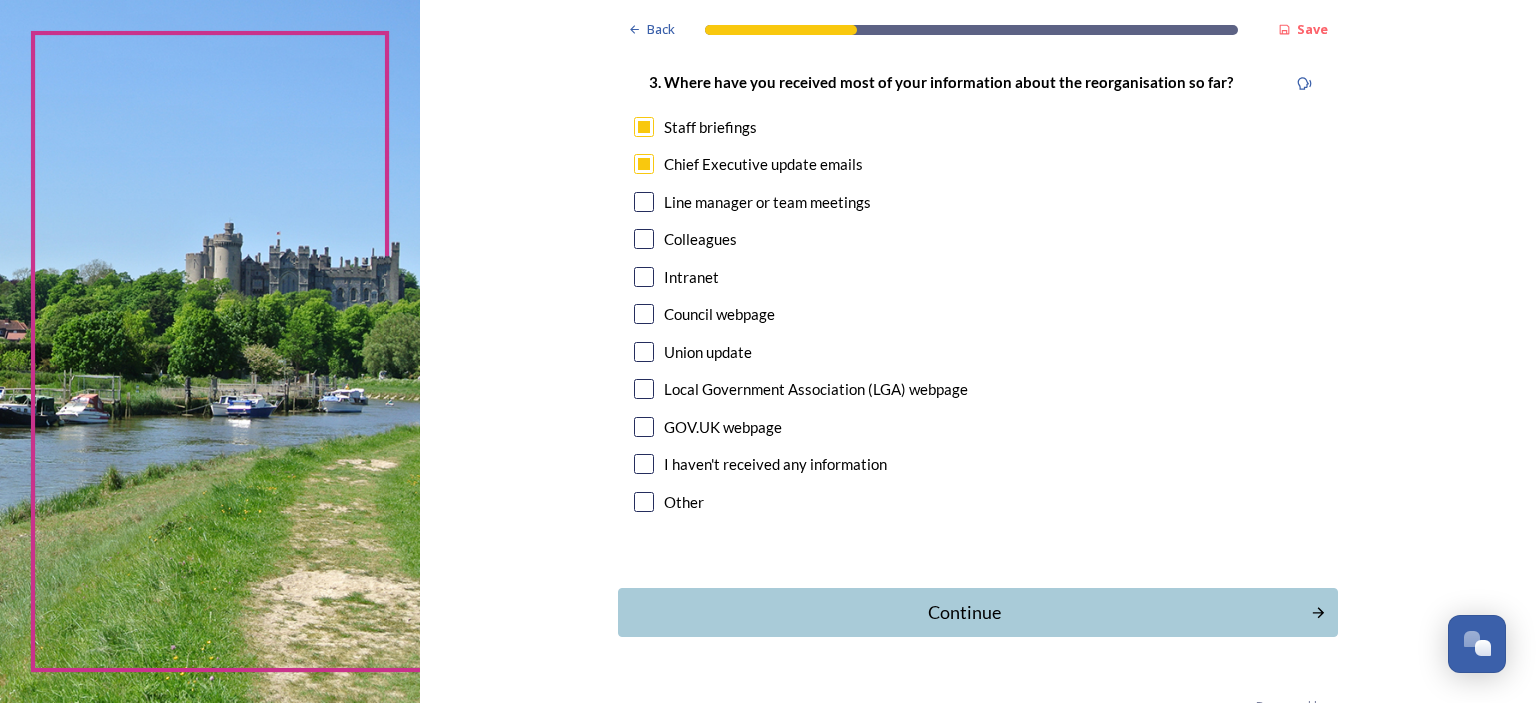 scroll, scrollTop: 1102, scrollLeft: 0, axis: vertical 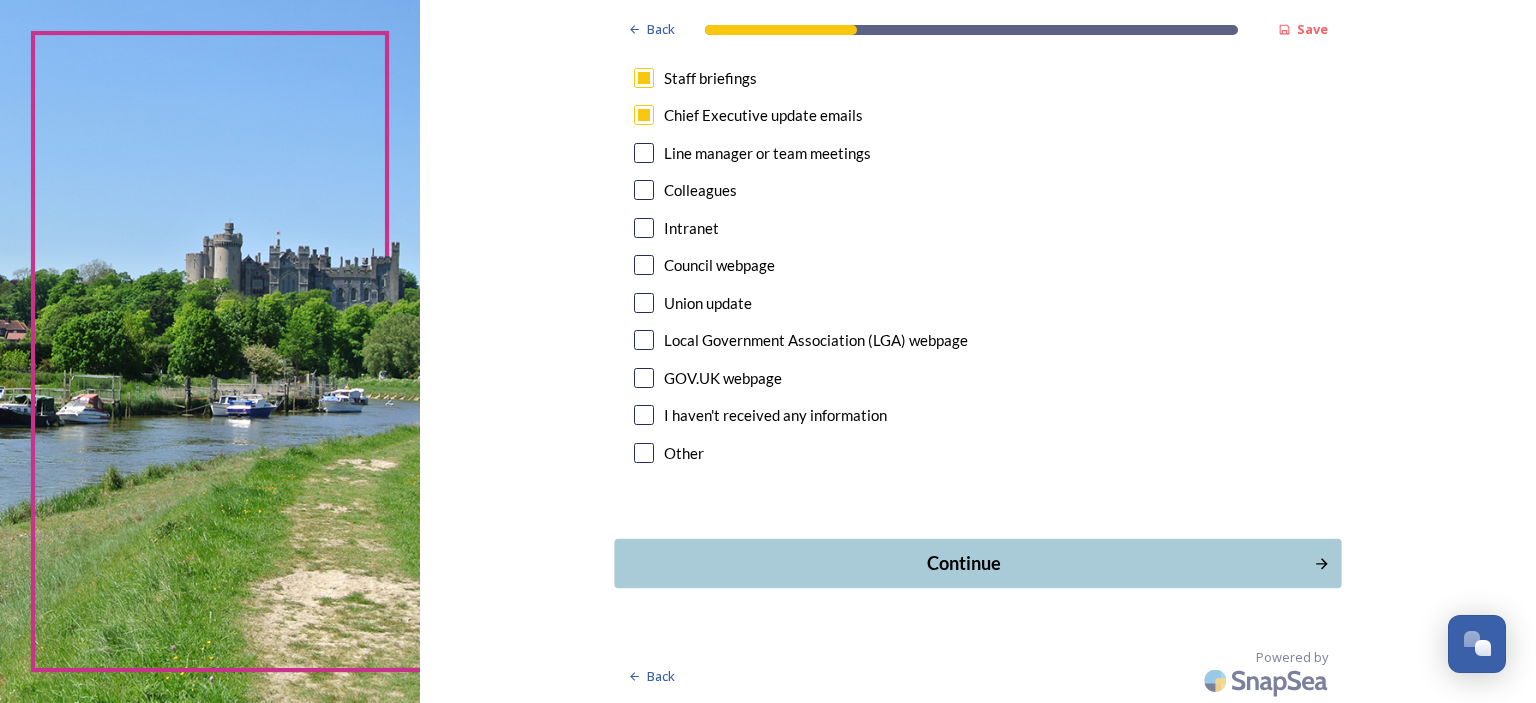 click on "Continue" at bounding box center (964, 563) 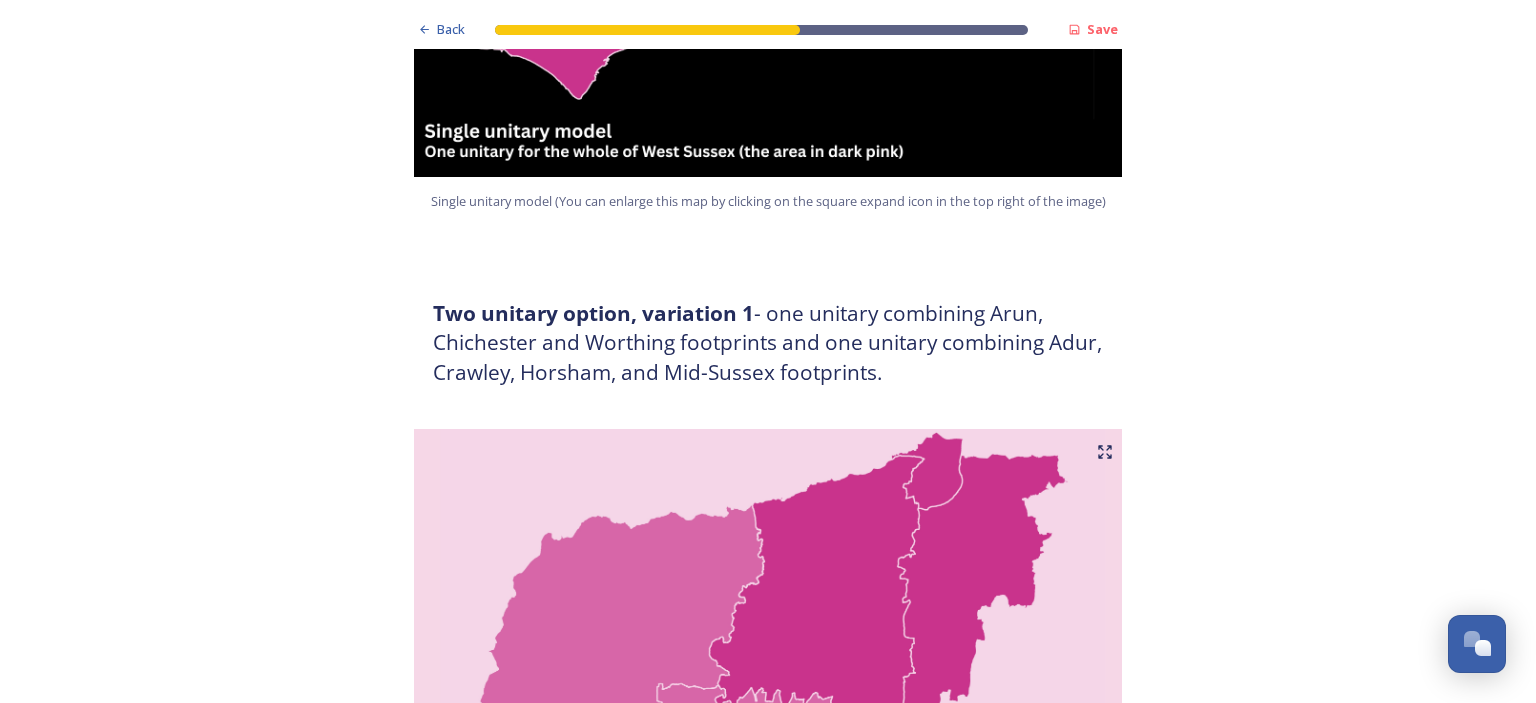 scroll, scrollTop: 1100, scrollLeft: 0, axis: vertical 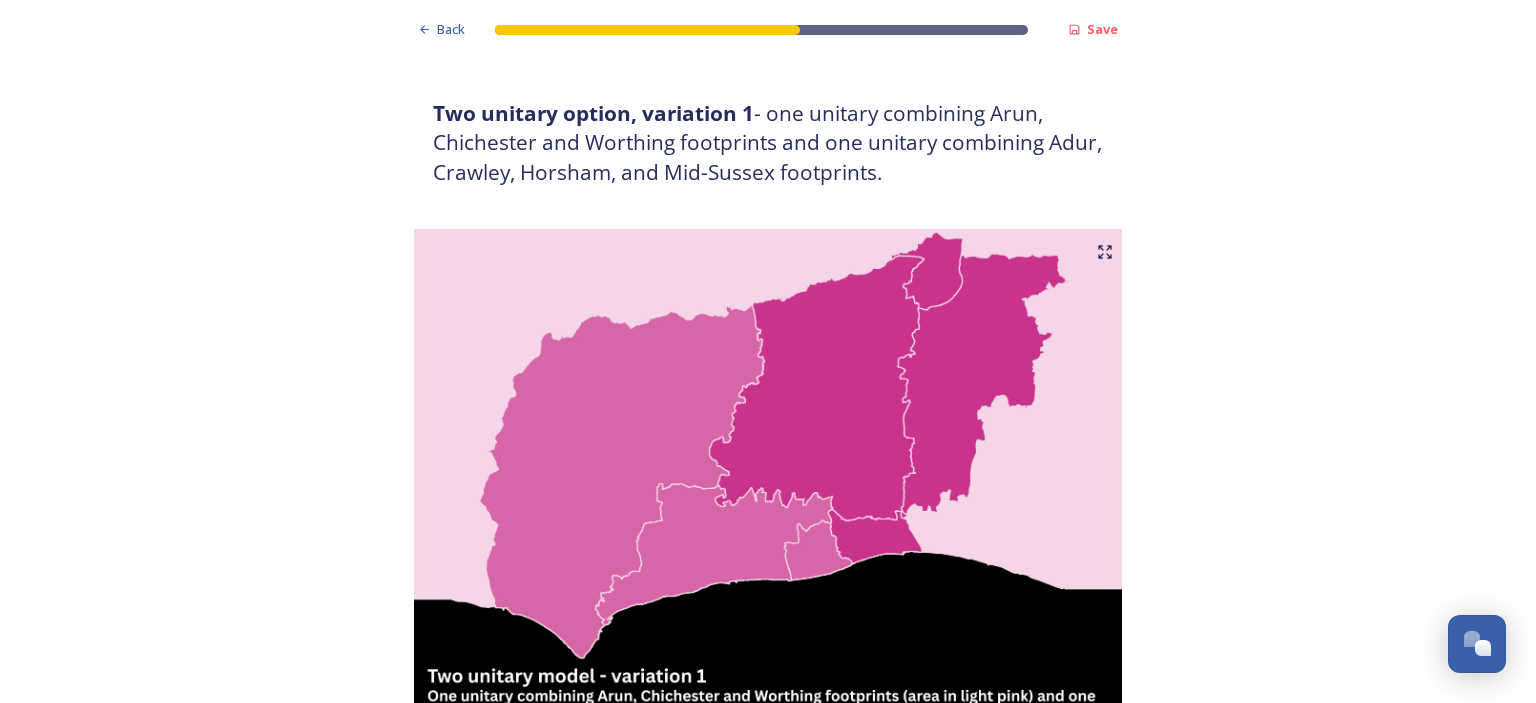 drag, startPoint x: 294, startPoint y: 319, endPoint x: 284, endPoint y: 239, distance: 80.622574 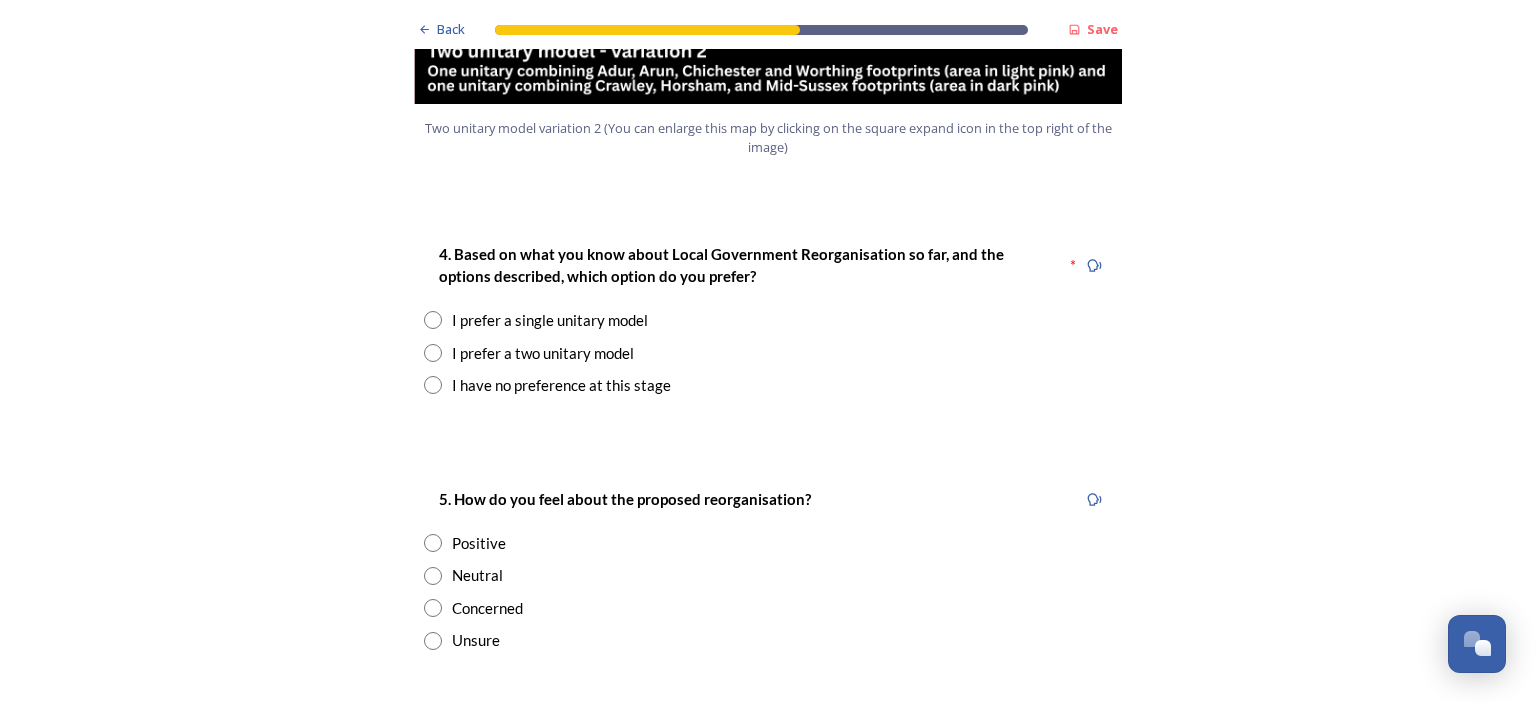 scroll, scrollTop: 2500, scrollLeft: 0, axis: vertical 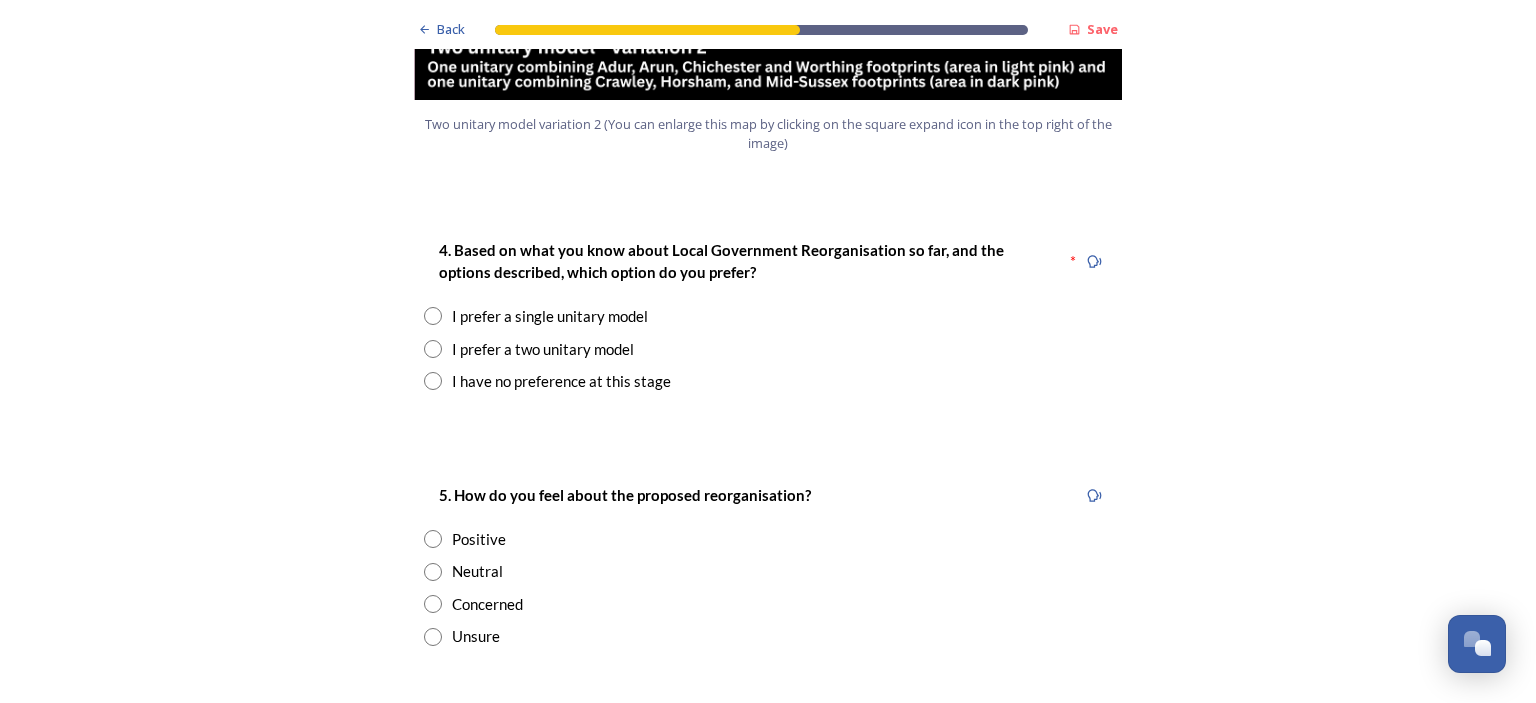 click at bounding box center [433, 316] 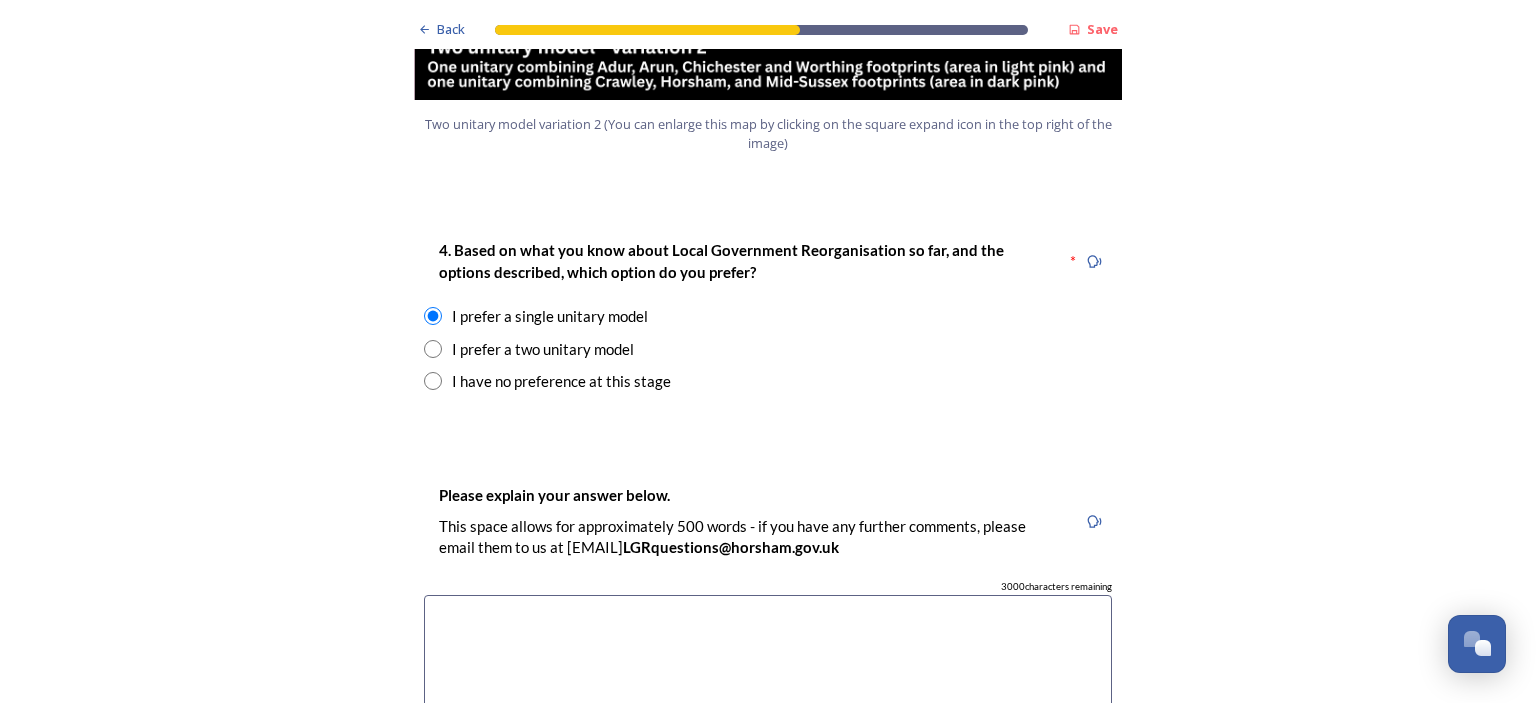 click on "Back Save Prioritising future services As explained on our  Shaping West Sussex hub , Local Government Reorganisation for West Sussex means that the county, district and borough councils will be replaced with one, or more than one, single-tier council (referred to as a unitary council) to deliver all your services.  Options currently being explored within West Sussex are detailed on our  hub , but map visuals can be found below. A single county unitary , bringing the County Council and all seven District and Borough Councils services together to form a new unitary council for West Sussex. Single unitary model (You can enlarge this map by clicking on the square expand icon in the top right of the image) Two unitary option, variation 1  -   one unitary combining Arun, Chichester and Worthing footprints and one unitary combining Adur, Crawley, Horsham, and Mid-Sussex footprints. Two unitary model variation 1 (You can enlarge this map by clicking on the square expand icon in the top right of the image) * 3000 3" at bounding box center [768, 723] 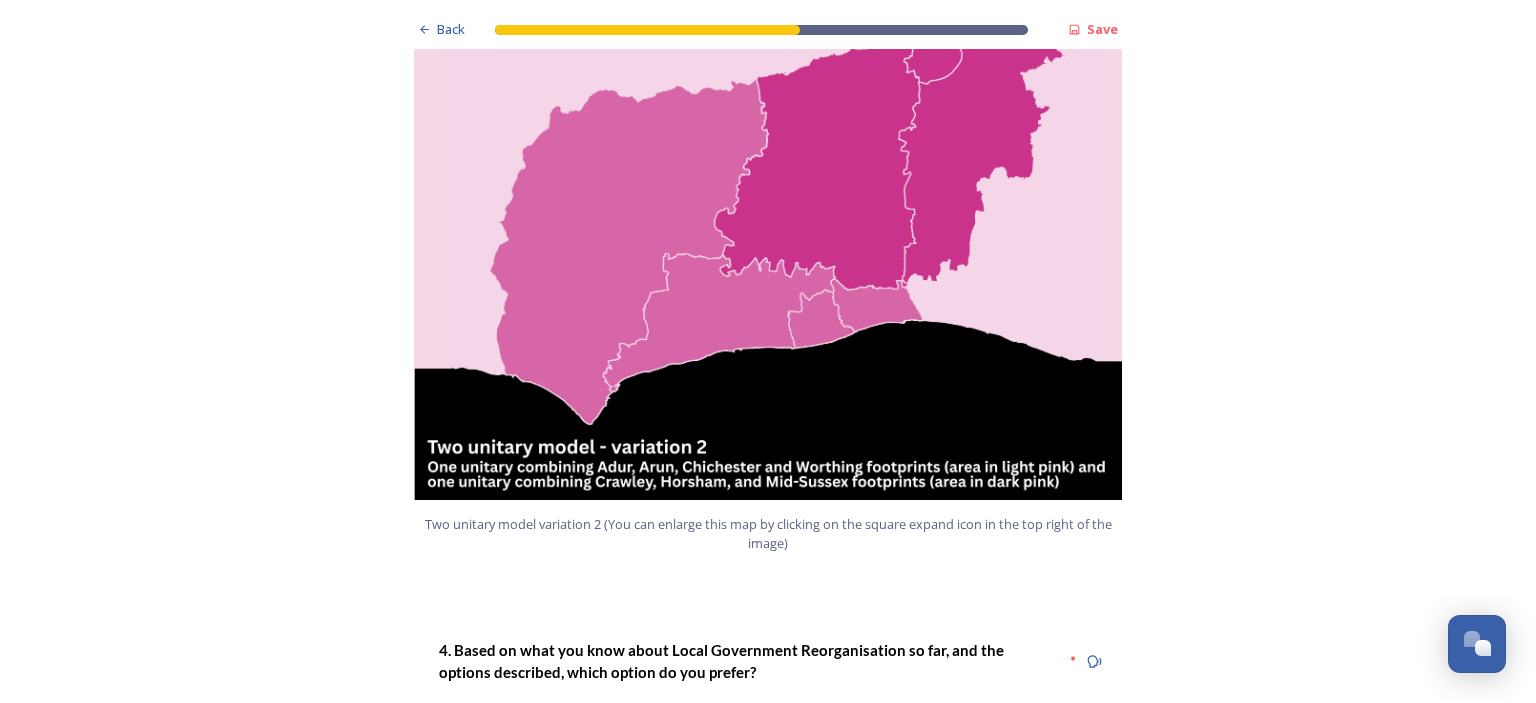 scroll, scrollTop: 2400, scrollLeft: 0, axis: vertical 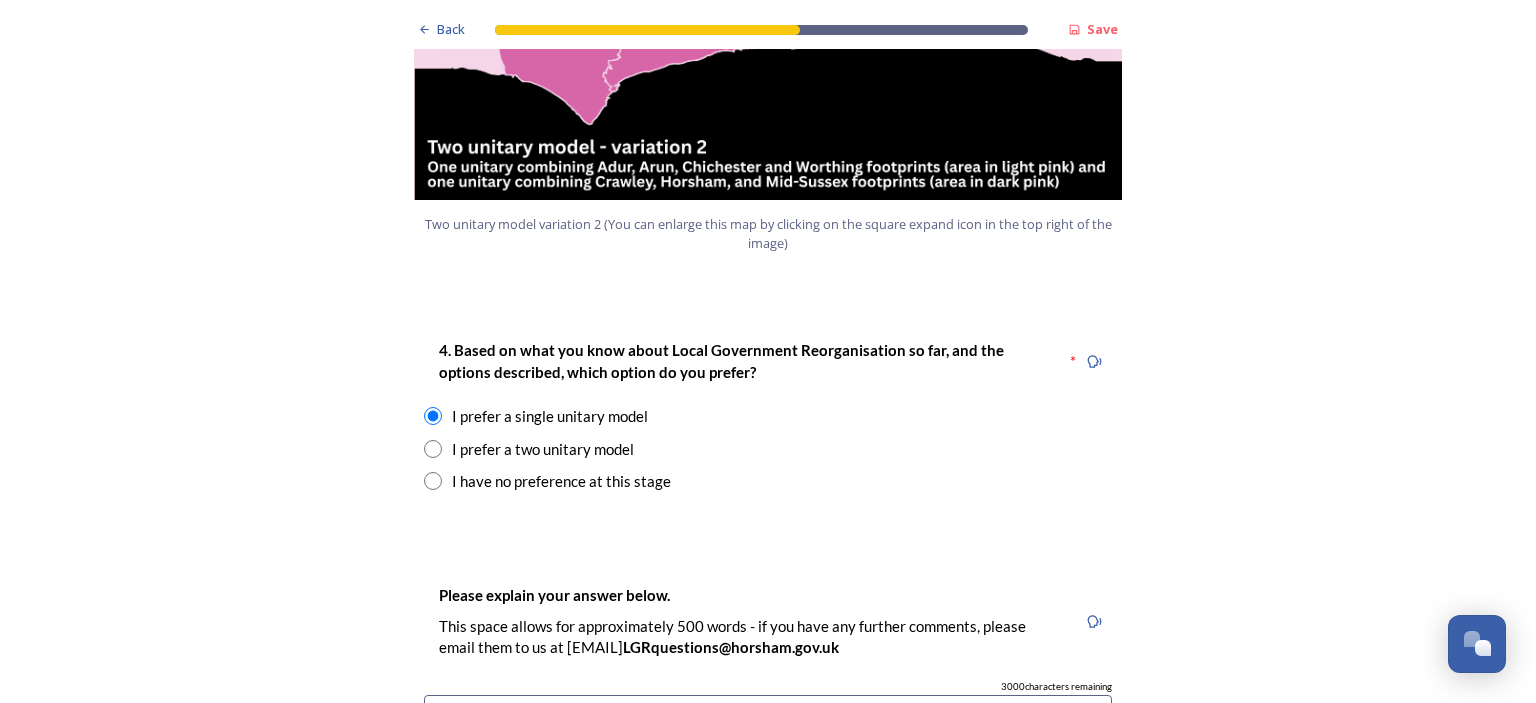 click at bounding box center (433, 481) 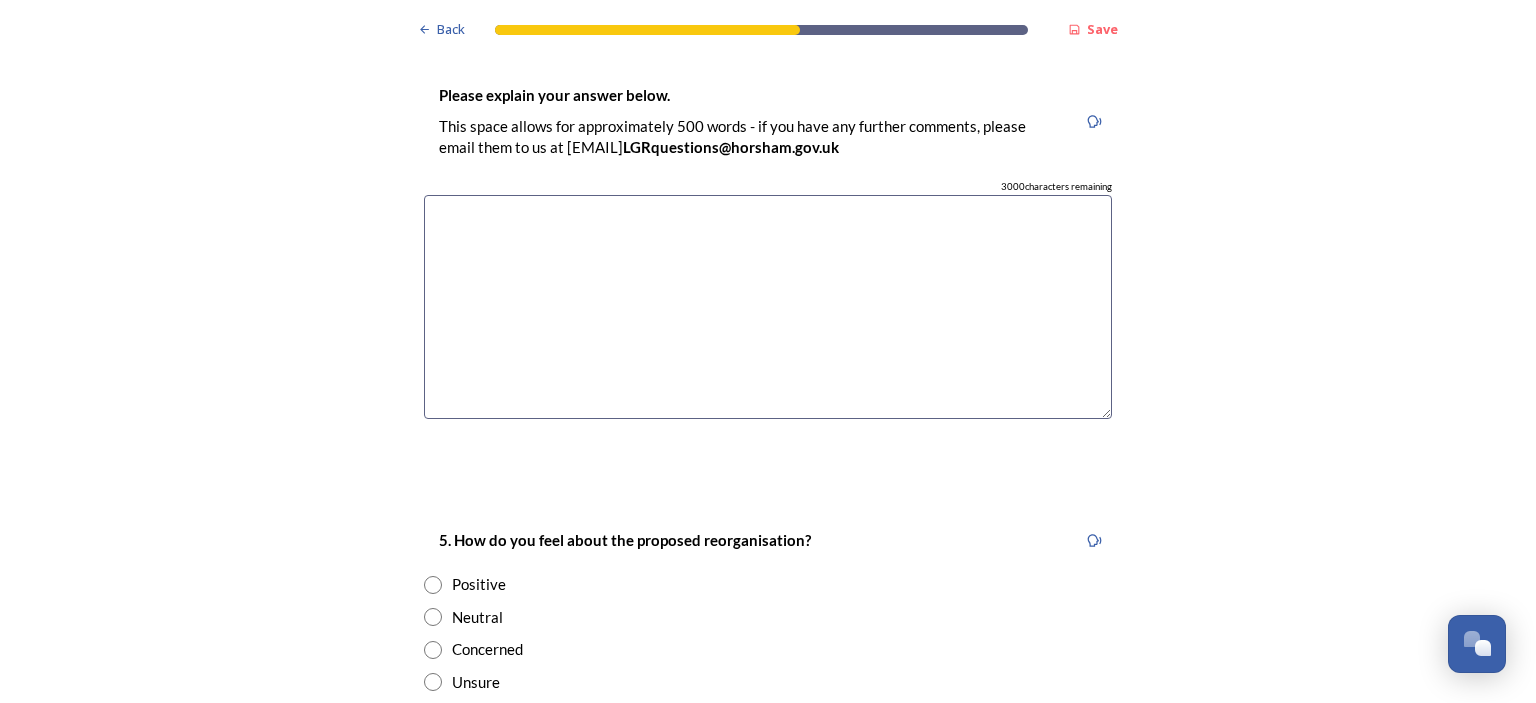 scroll, scrollTop: 3200, scrollLeft: 0, axis: vertical 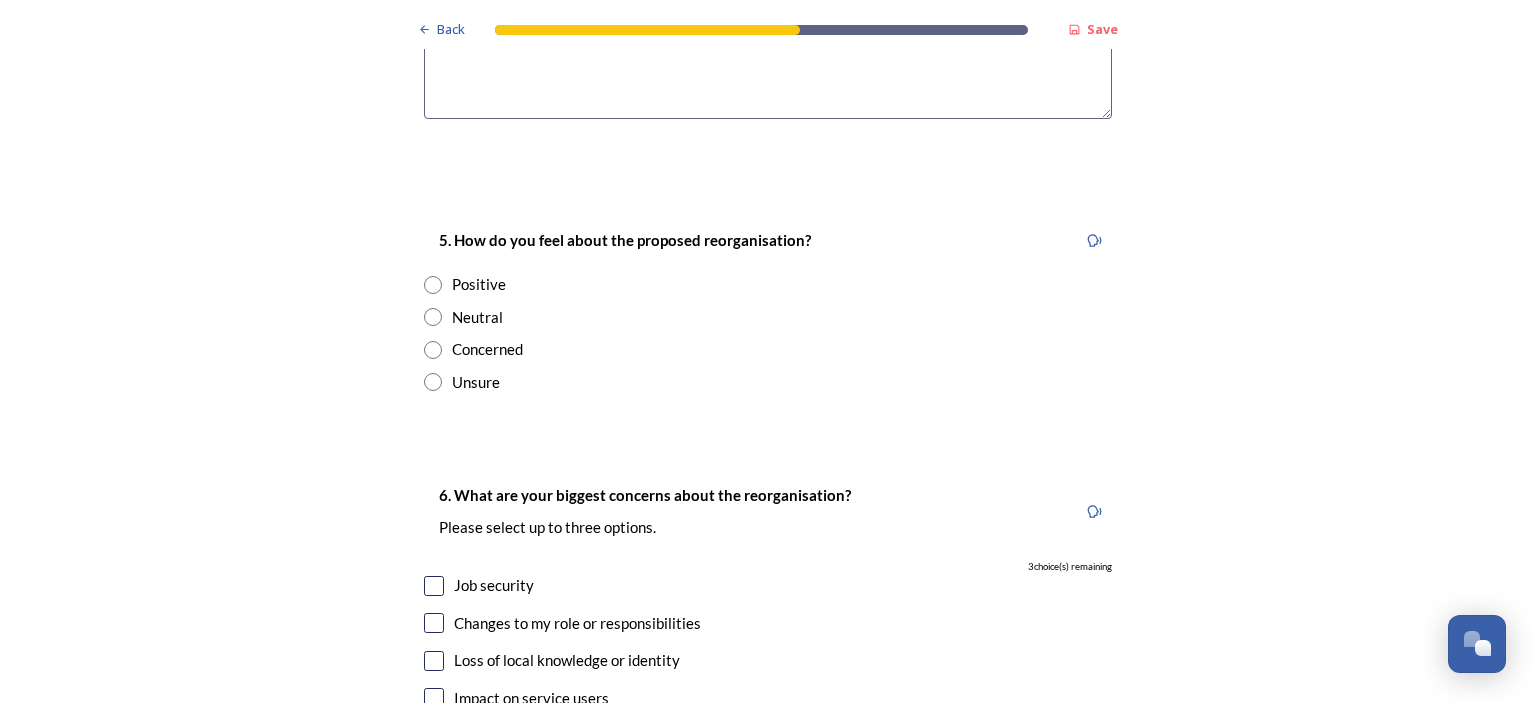 click at bounding box center (433, 350) 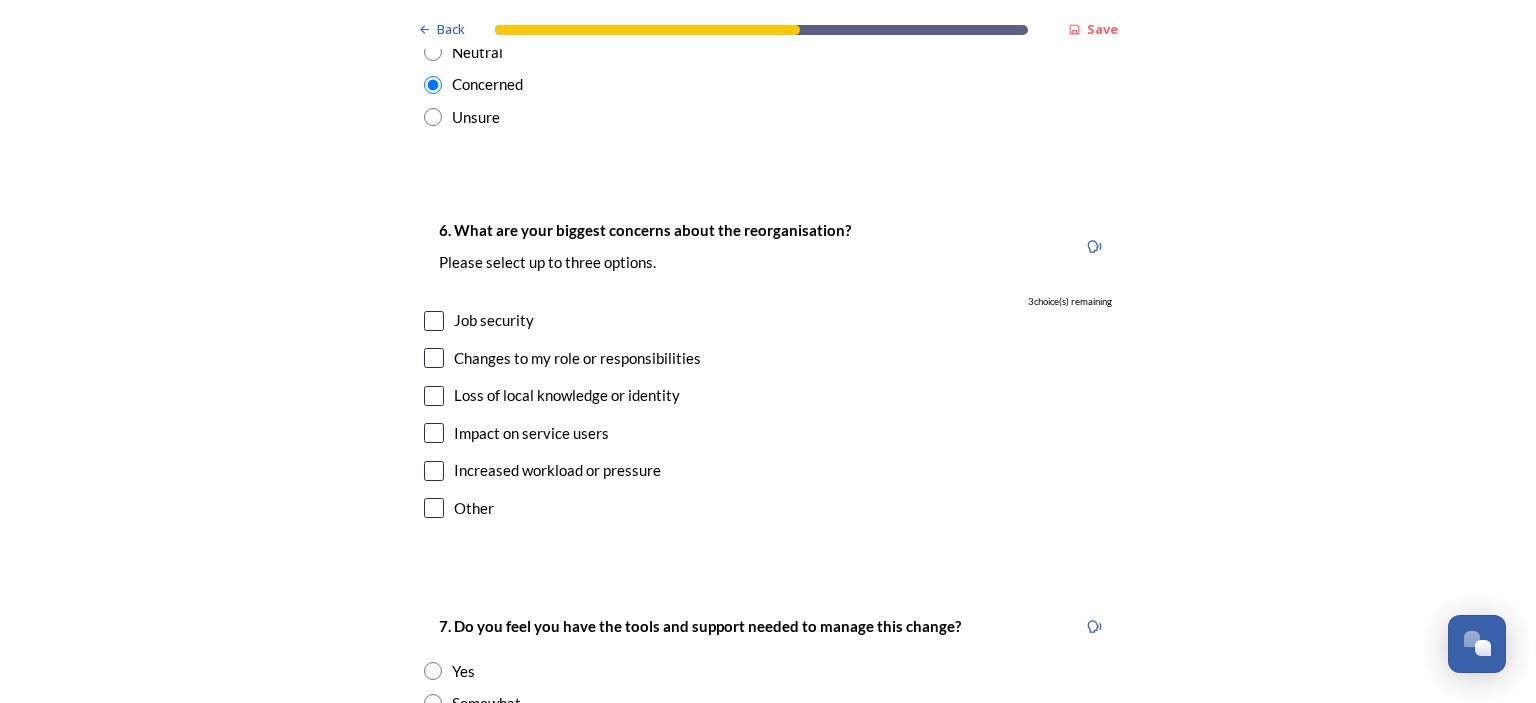 scroll, scrollTop: 3500, scrollLeft: 0, axis: vertical 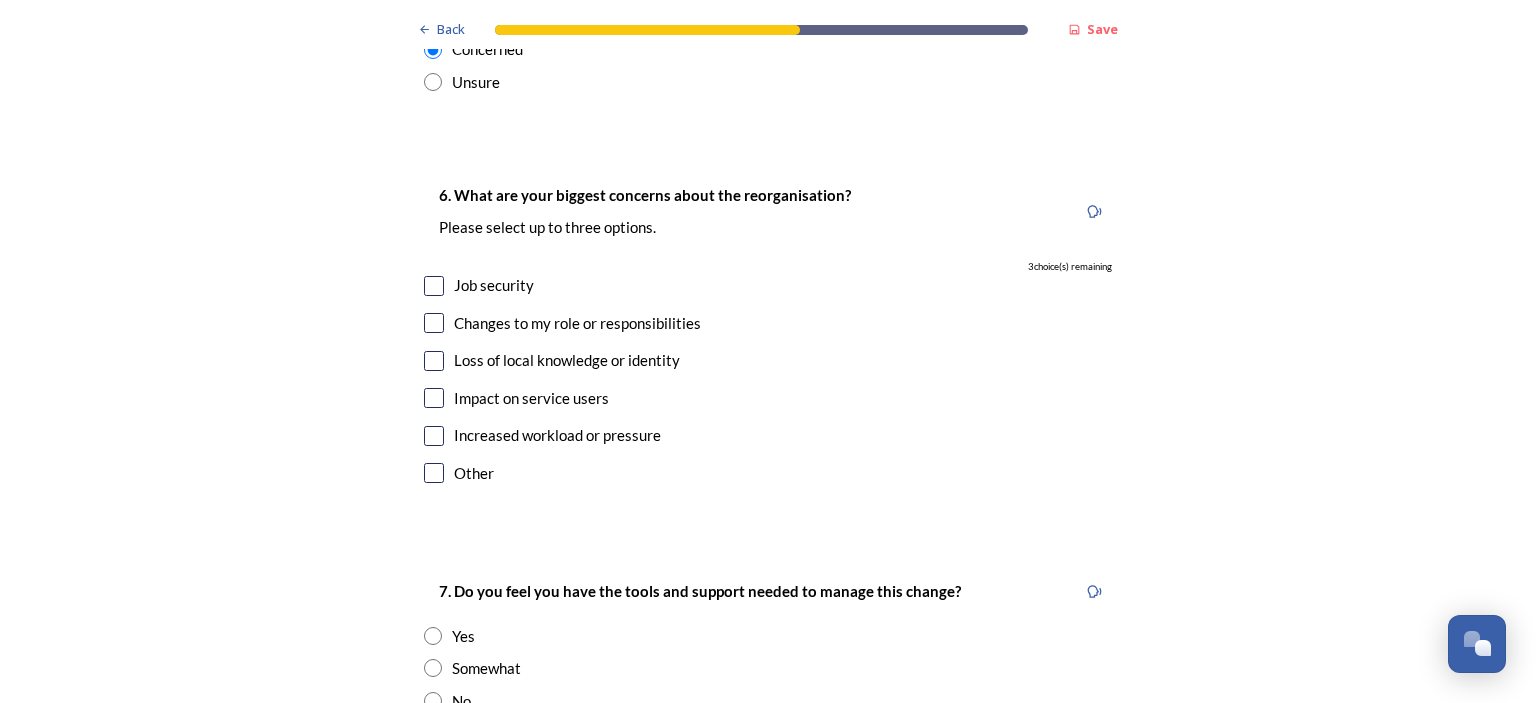 click at bounding box center (434, 286) 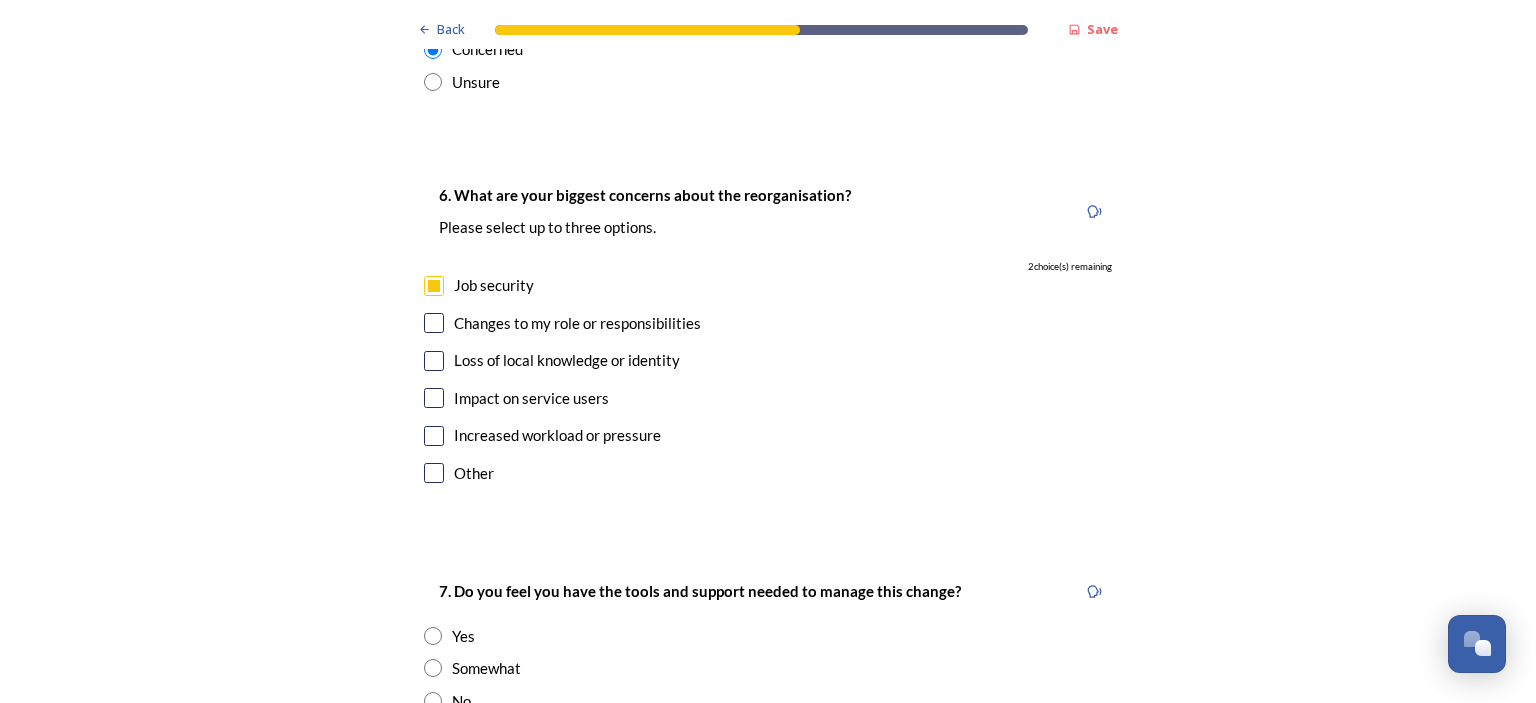 click at bounding box center (434, 361) 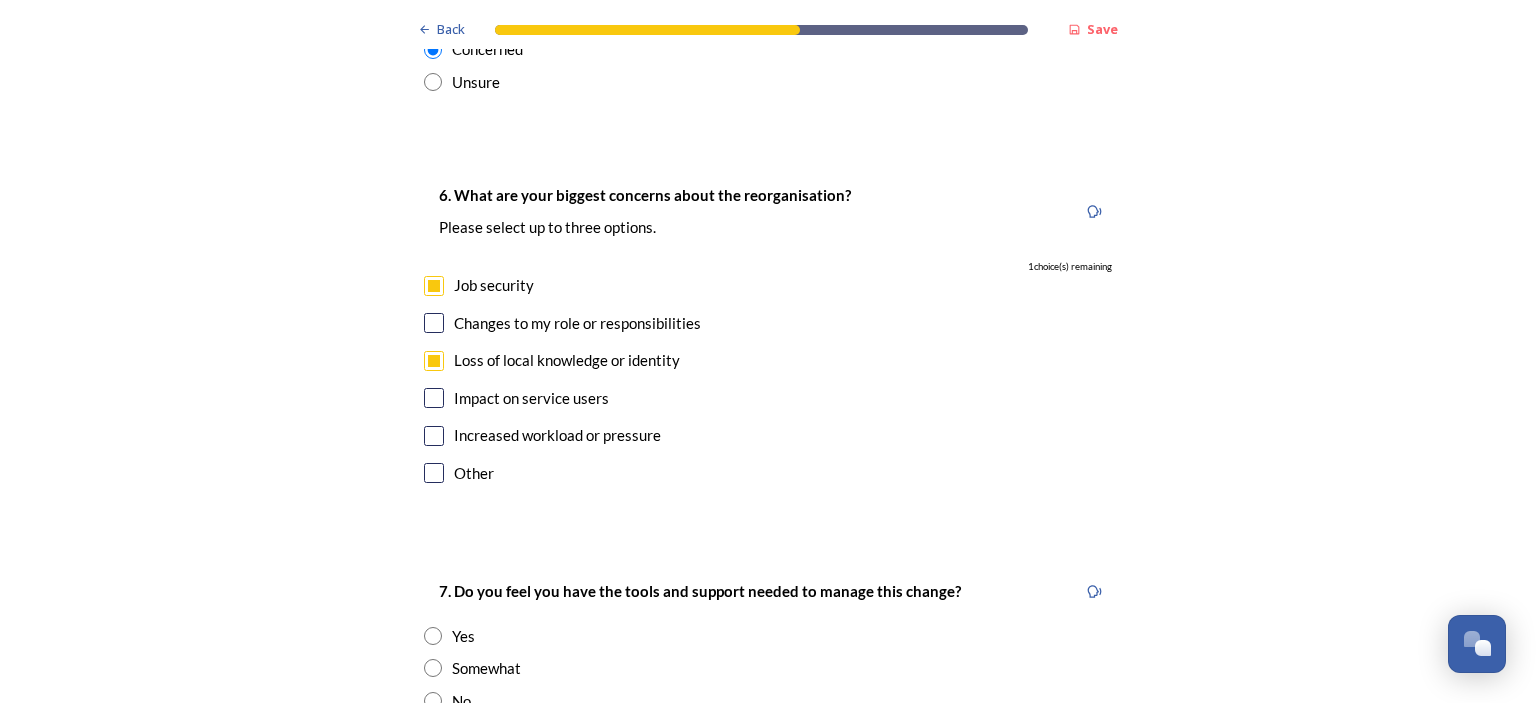 click at bounding box center (434, 398) 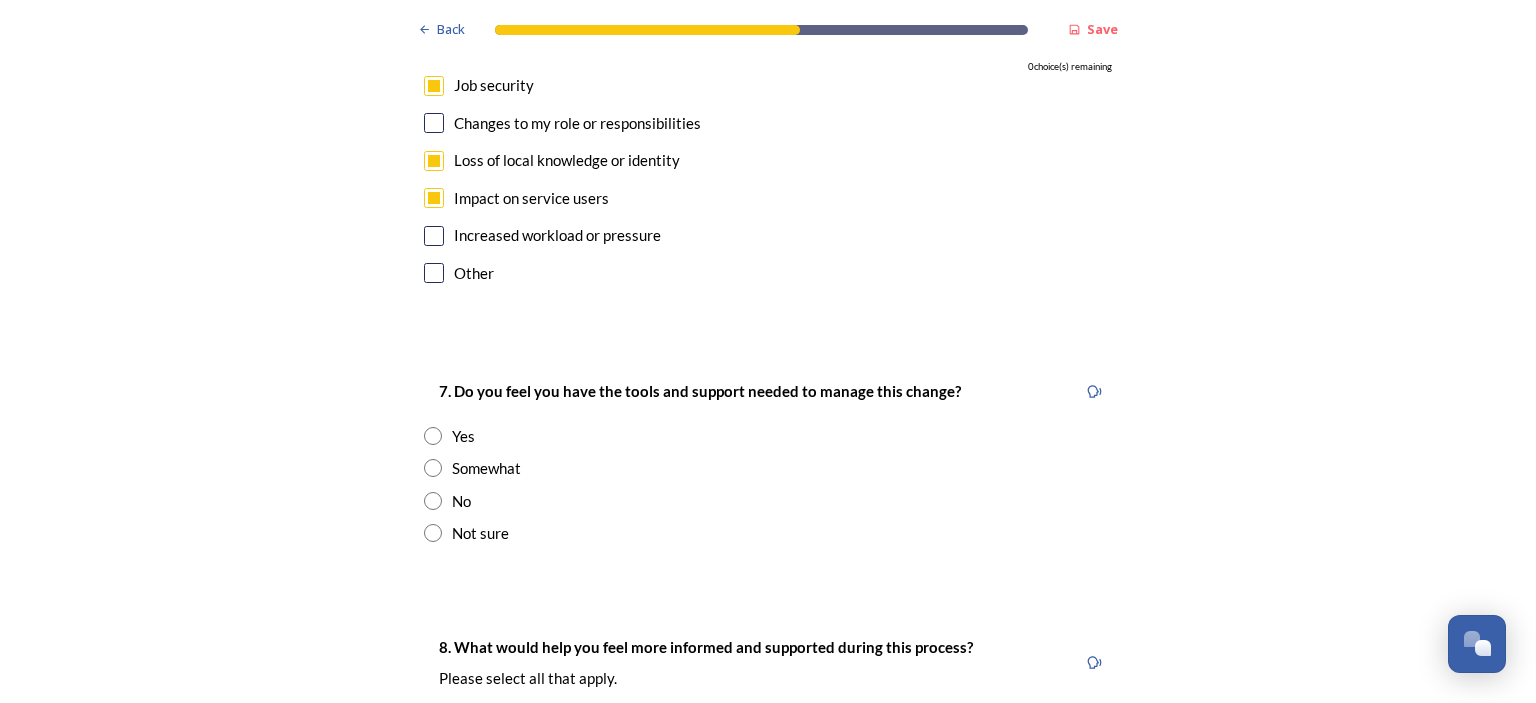 scroll, scrollTop: 3800, scrollLeft: 0, axis: vertical 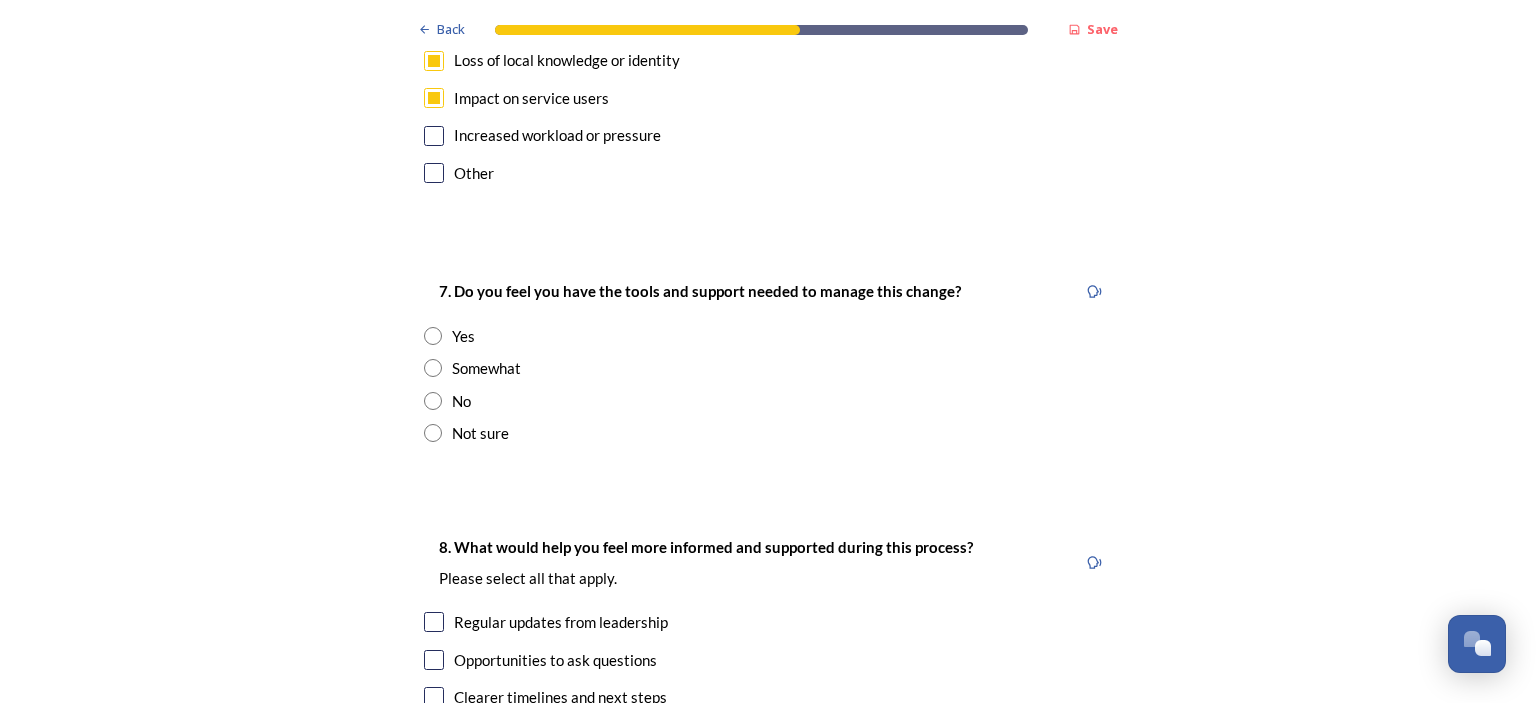 click at bounding box center (433, 433) 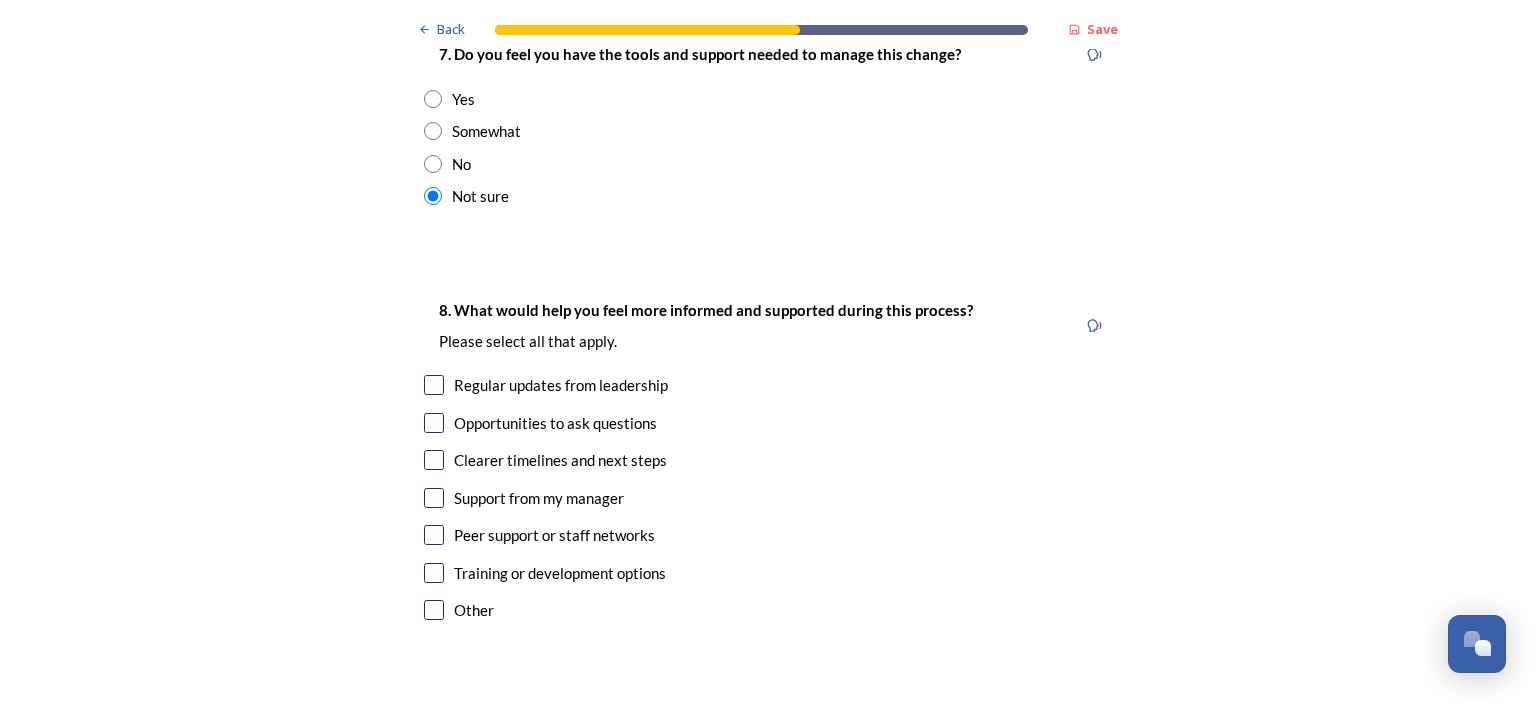 scroll, scrollTop: 4100, scrollLeft: 0, axis: vertical 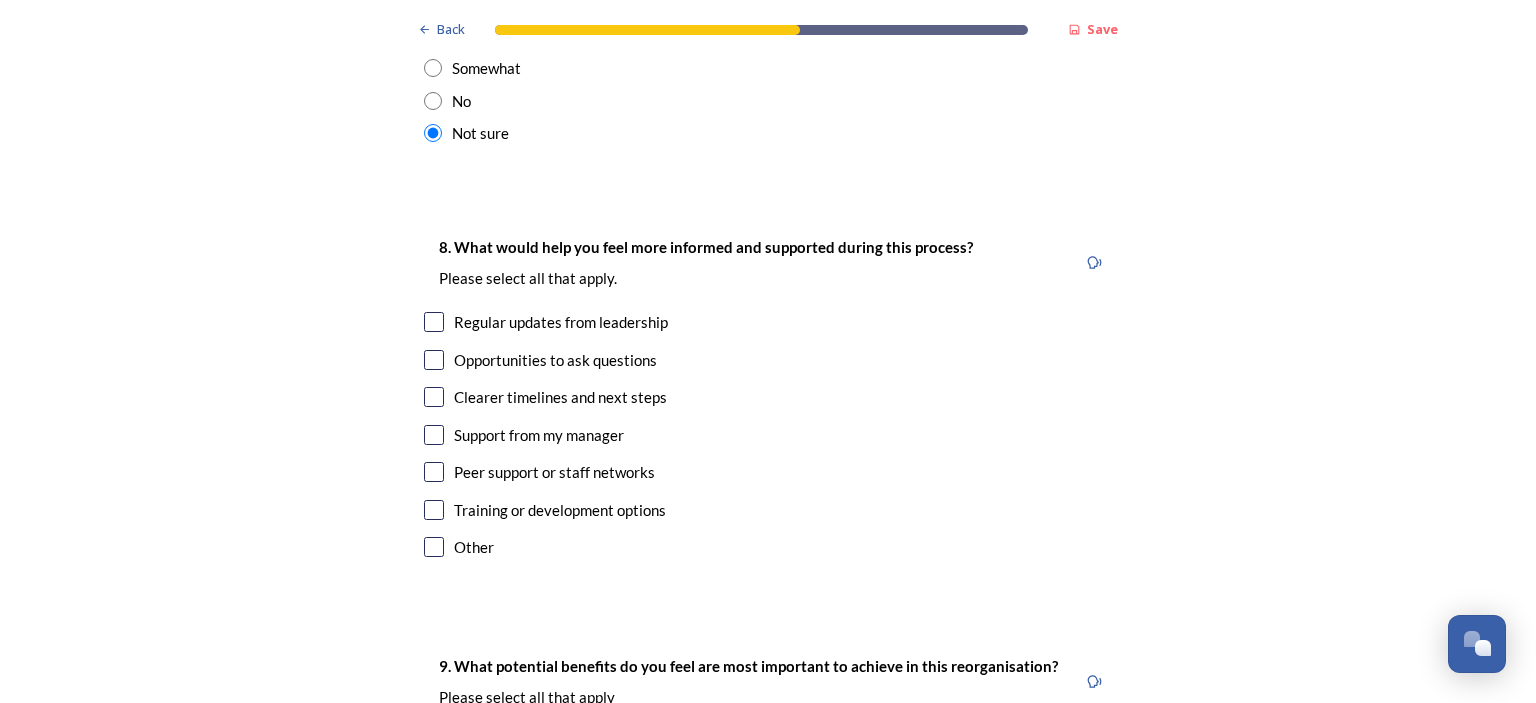 click on "Back Save Prioritising future services As explained on our  Shaping West Sussex hub , Local Government Reorganisation for West Sussex means that the county, district and borough councils will be replaced with one, or more than one, single-tier council (referred to as a unitary council) to deliver all your services.  Options currently being explored within West Sussex are detailed on our  hub , but map visuals can be found below. A single county unitary , bringing the County Council and all seven District and Borough Councils services together to form a new unitary council for West Sussex. Single unitary model (You can enlarge this map by clicking on the square expand icon in the top right of the image) Two unitary option, variation 1  -   one unitary combining Arun, Chichester and Worthing footprints and one unitary combining Adur, Crawley, Horsham, and Mid-Sussex footprints. Two unitary model variation 1 (You can enlarge this map by clicking on the square expand icon in the top right of the image) * 3000 0" at bounding box center (768, -877) 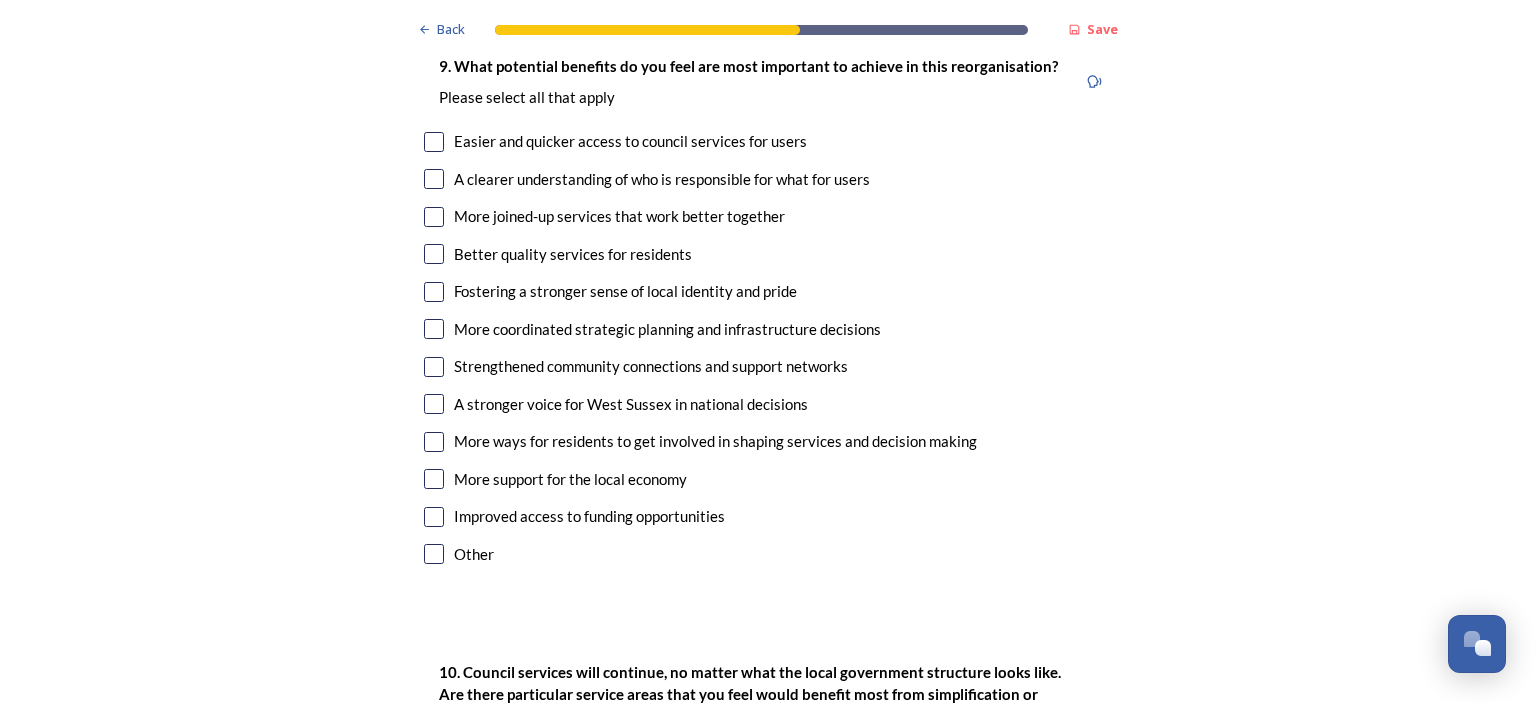 scroll, scrollTop: 4600, scrollLeft: 0, axis: vertical 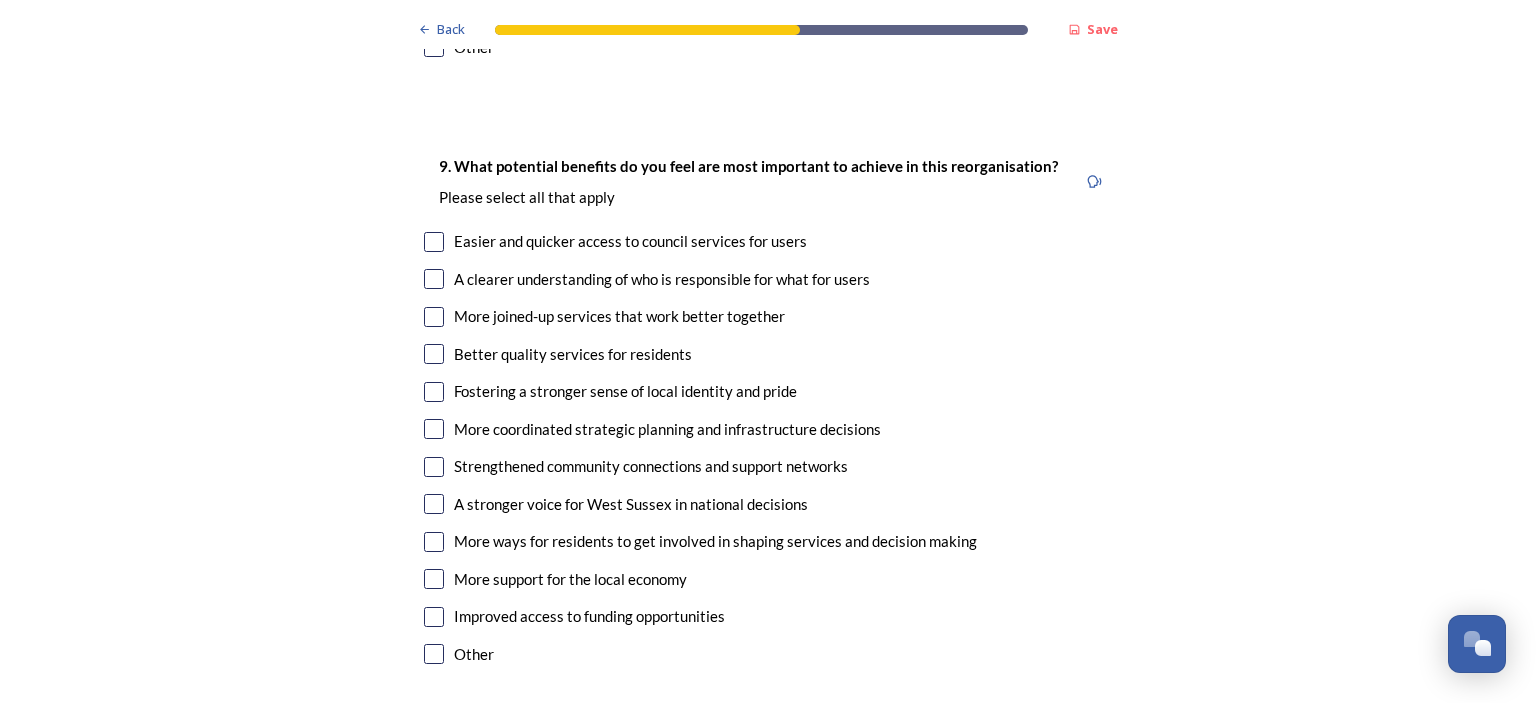 drag, startPoint x: 392, startPoint y: 271, endPoint x: 336, endPoint y: 291, distance: 59.464275 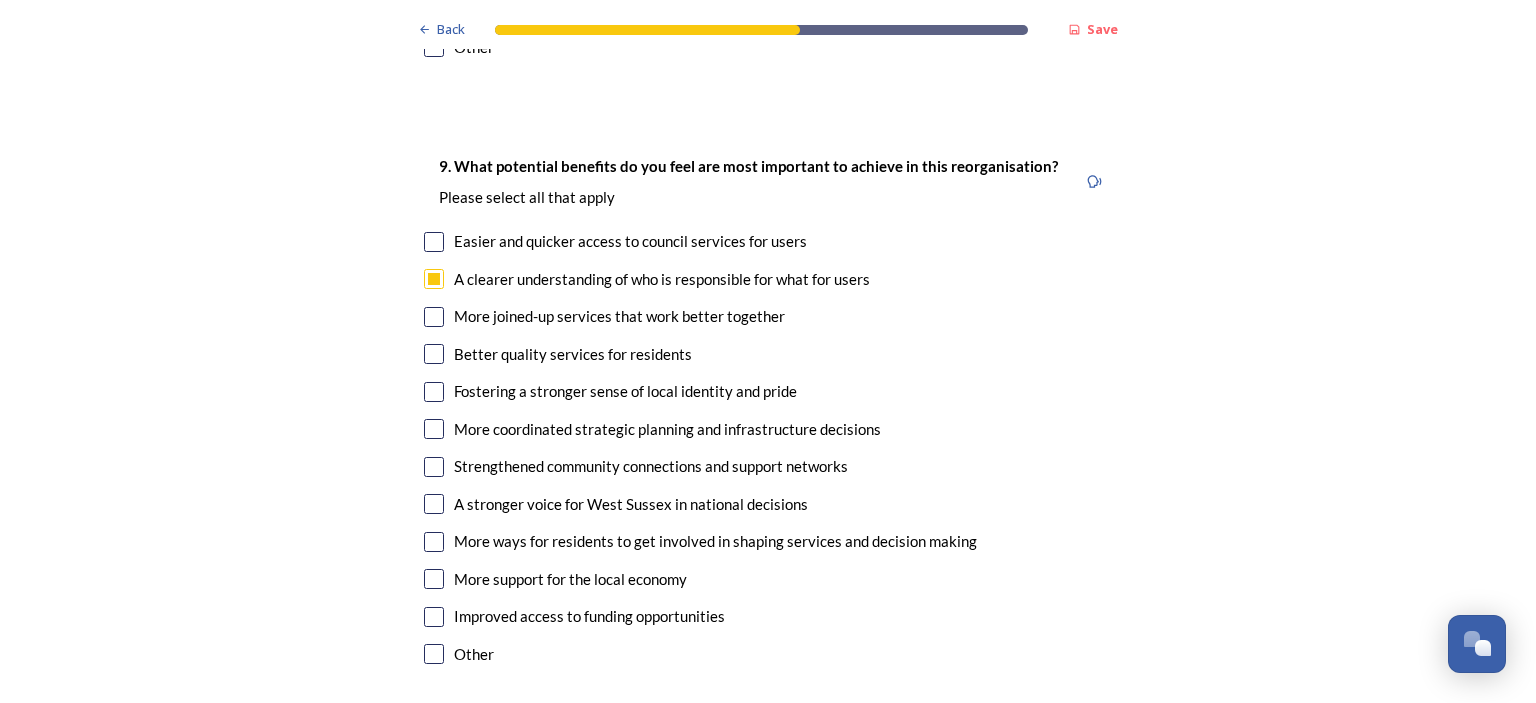 click at bounding box center (434, 504) 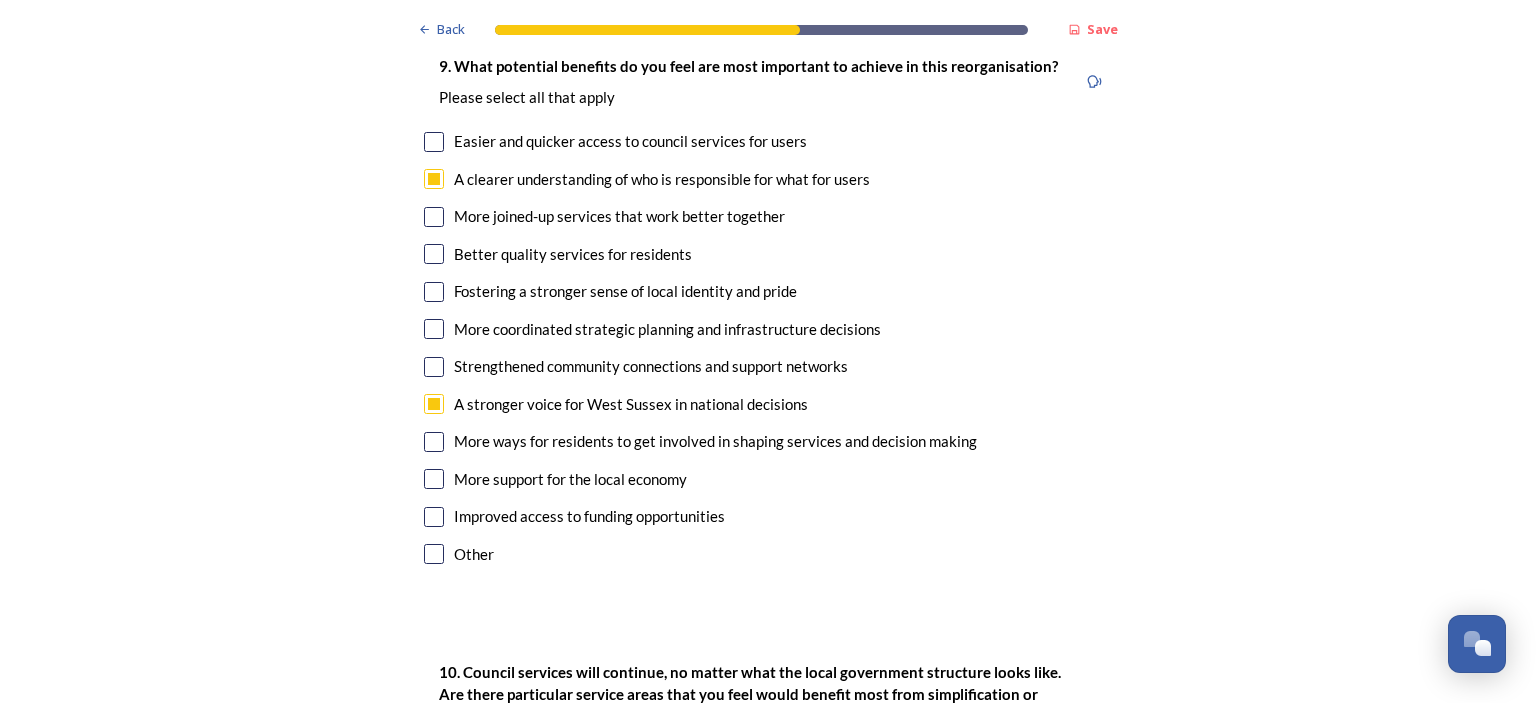 scroll, scrollTop: 4800, scrollLeft: 0, axis: vertical 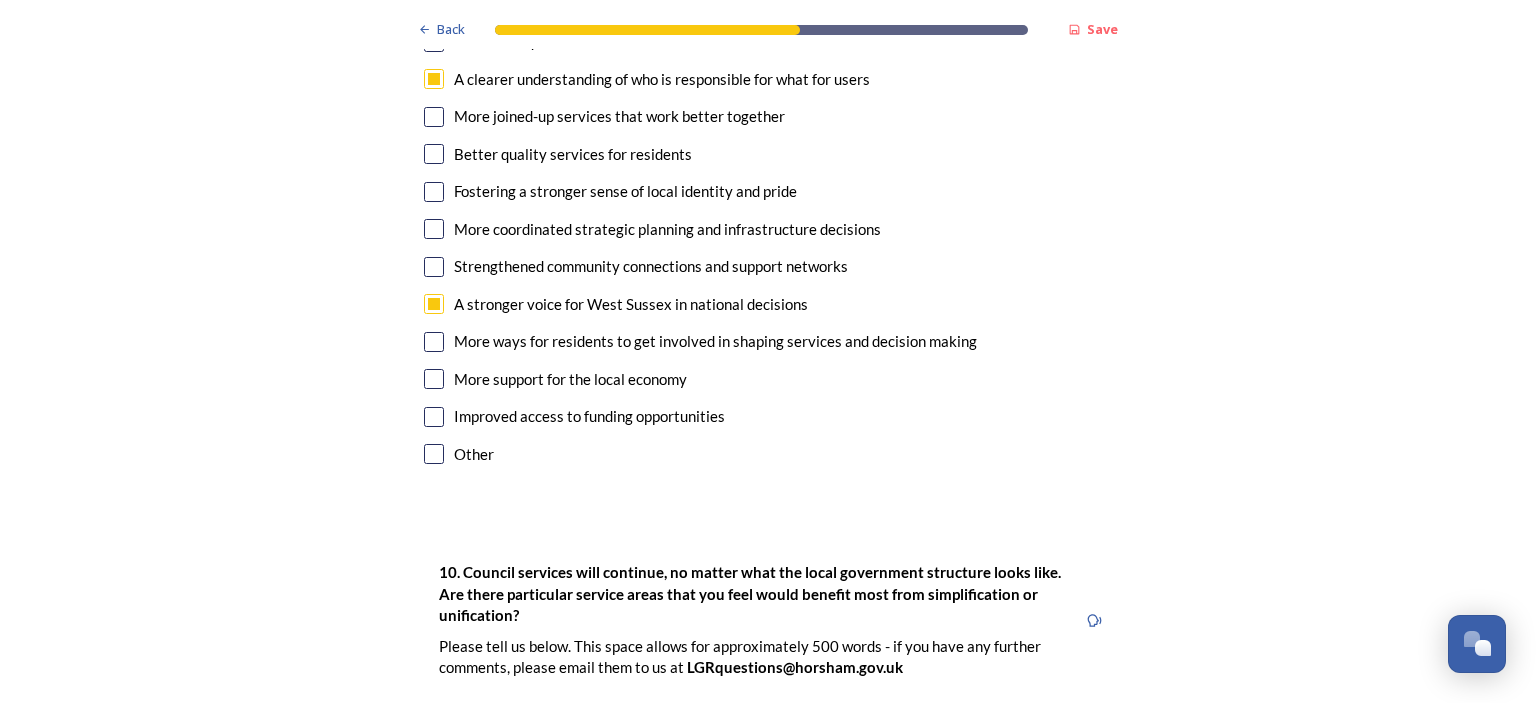 click at bounding box center (434, 417) 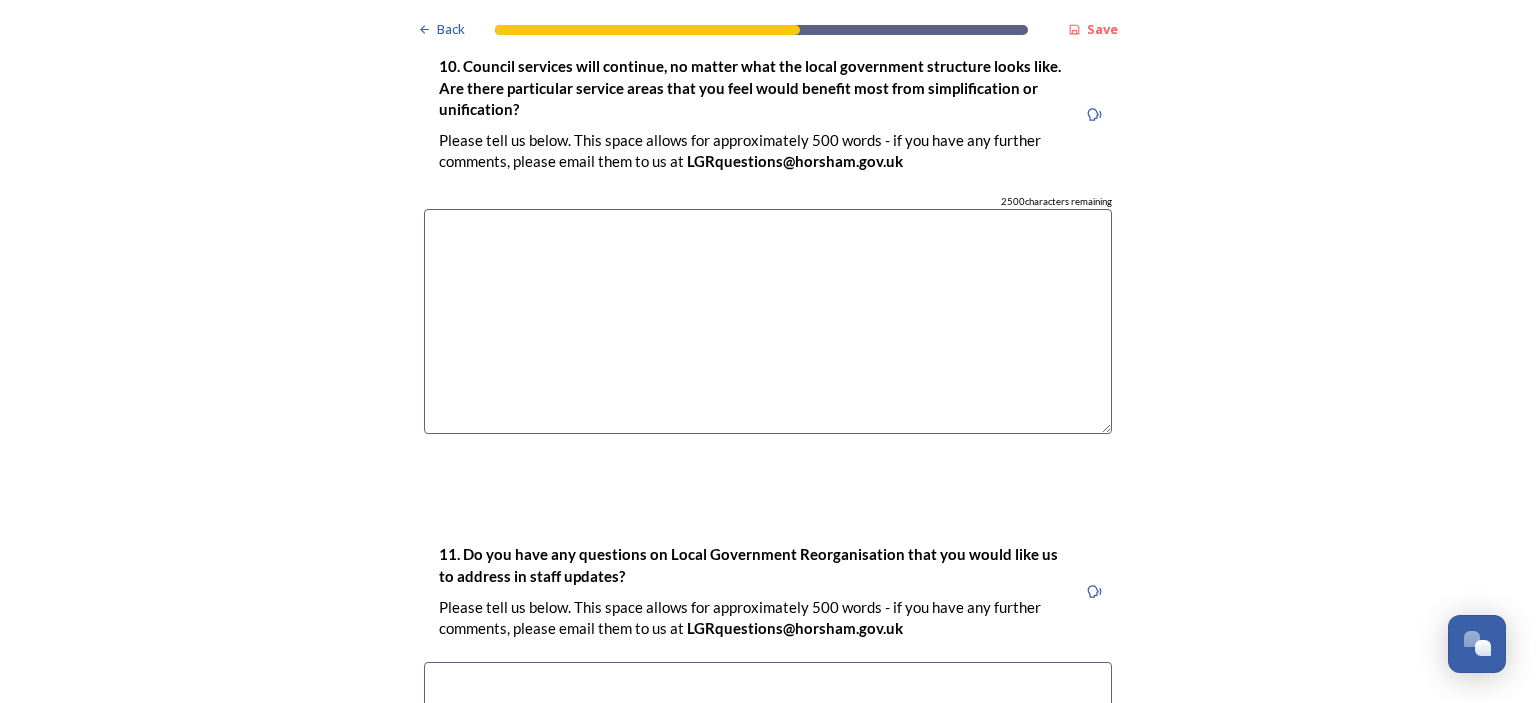 scroll, scrollTop: 5200, scrollLeft: 0, axis: vertical 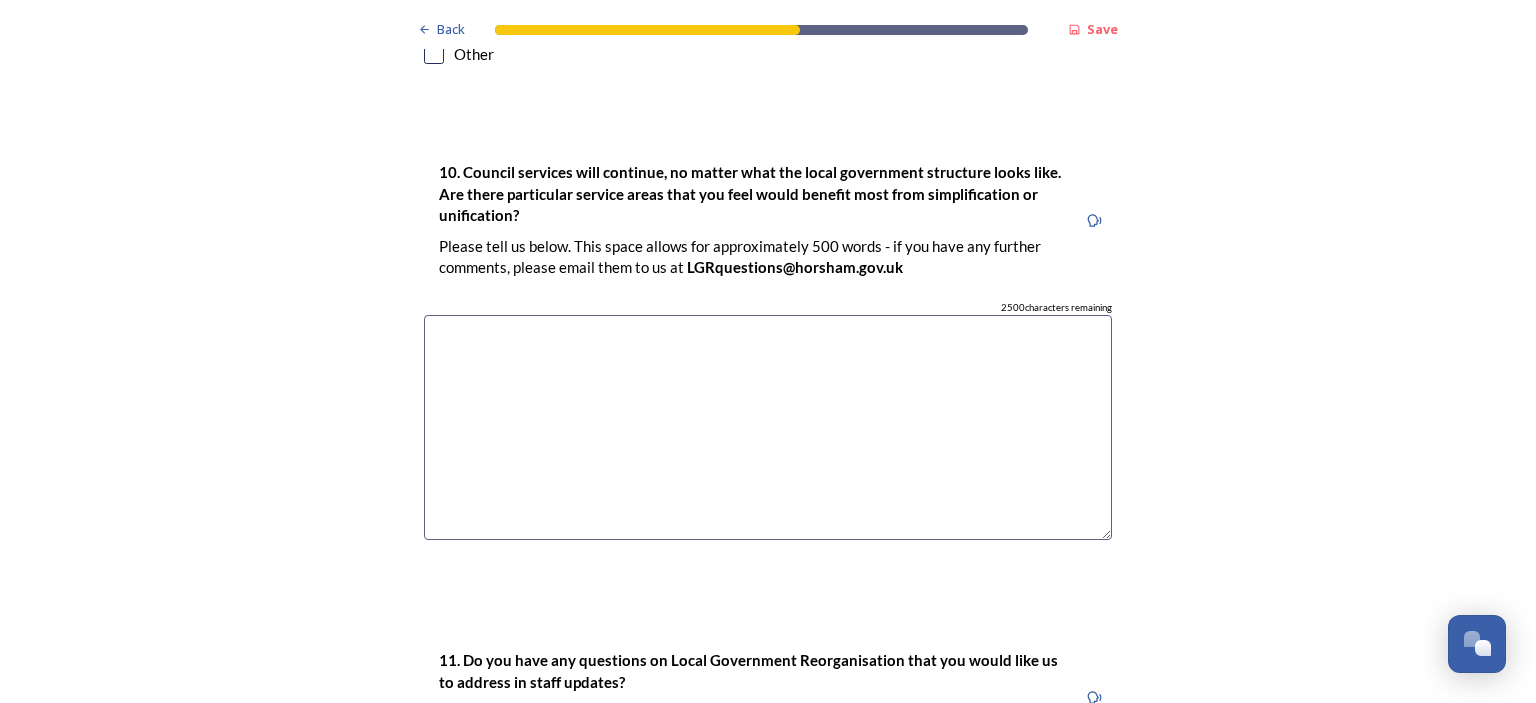 click at bounding box center [768, 427] 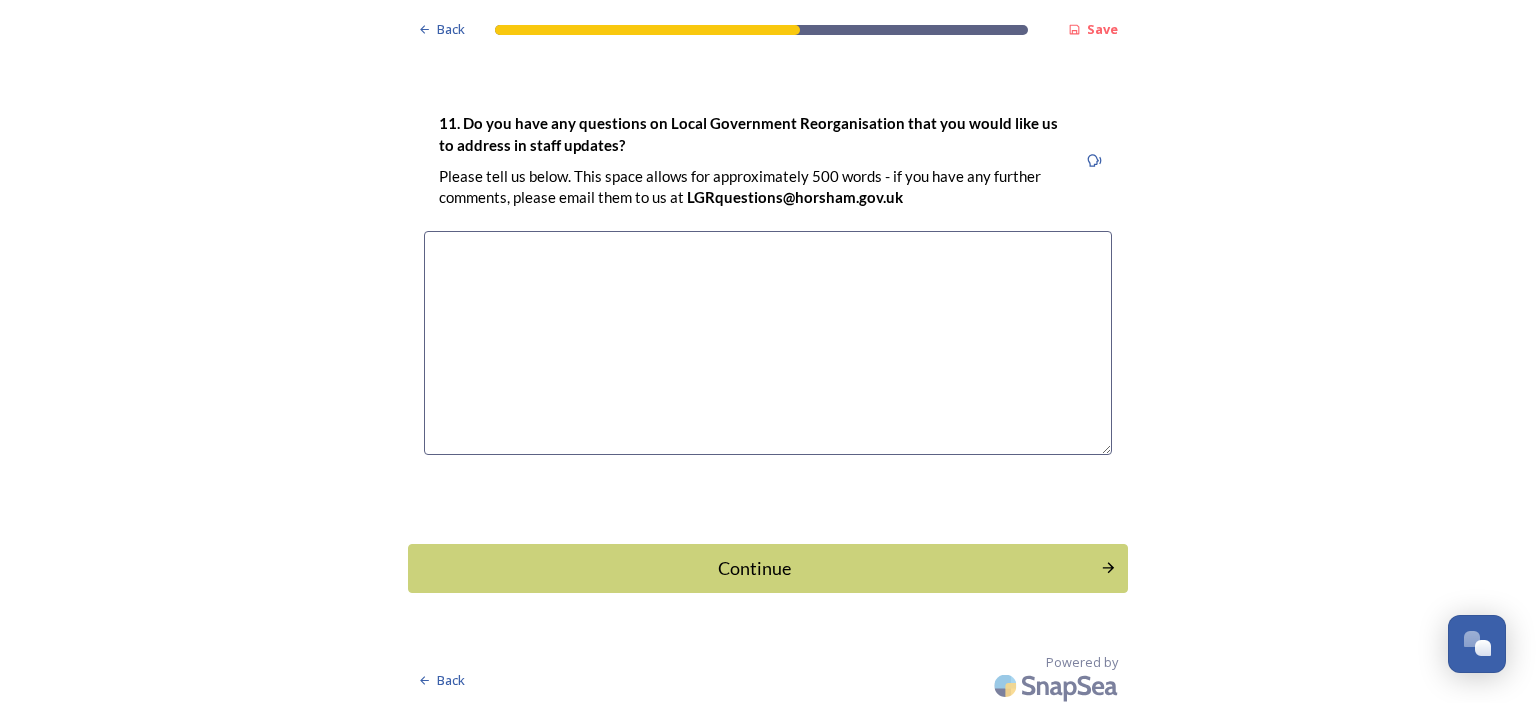 scroll, scrollTop: 5741, scrollLeft: 0, axis: vertical 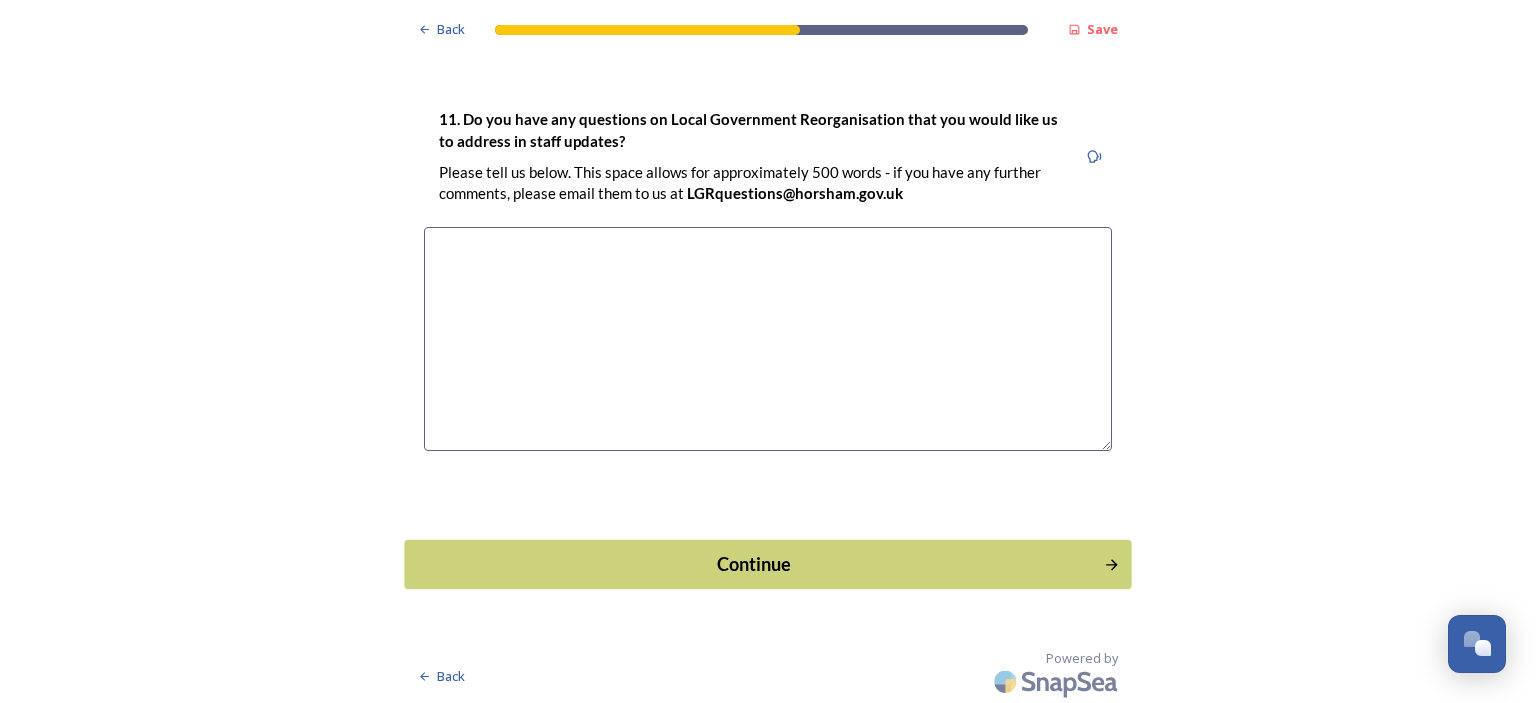 click on "Continue" at bounding box center (754, 564) 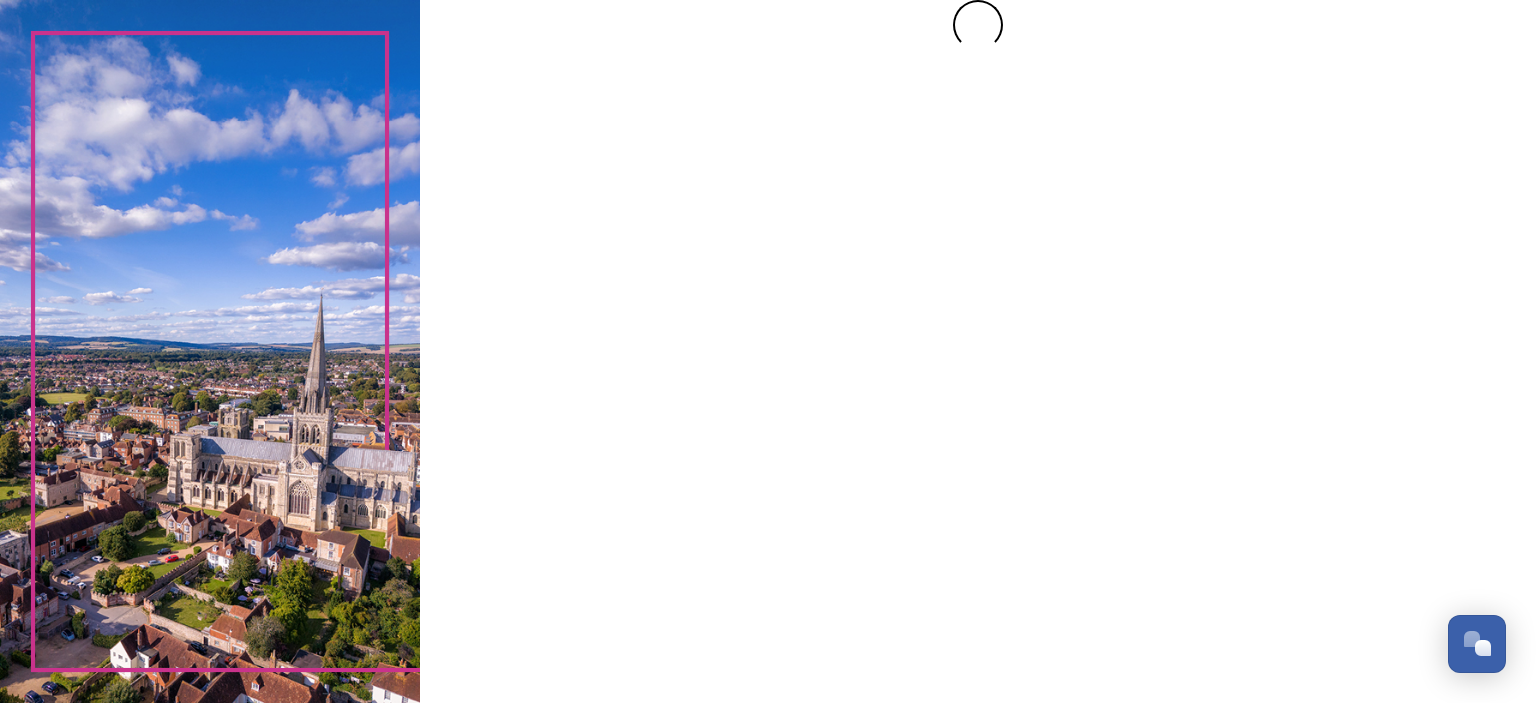 scroll, scrollTop: 0, scrollLeft: 0, axis: both 